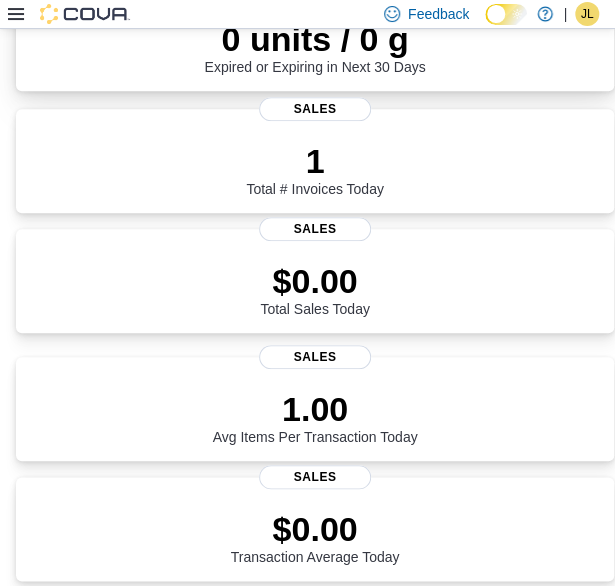 scroll, scrollTop: 0, scrollLeft: 0, axis: both 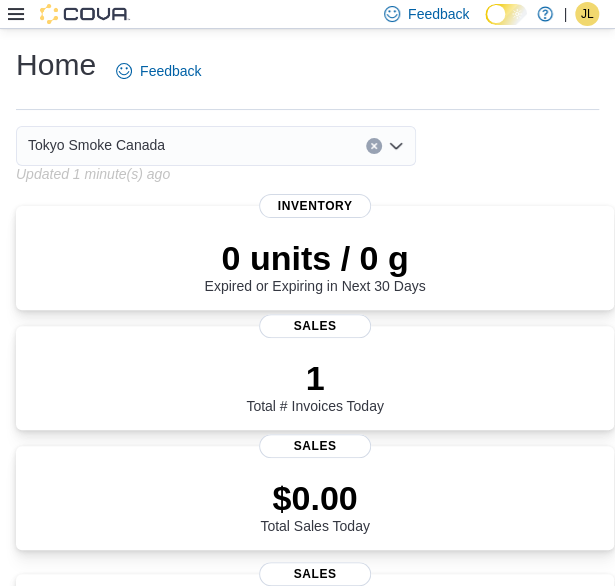 click 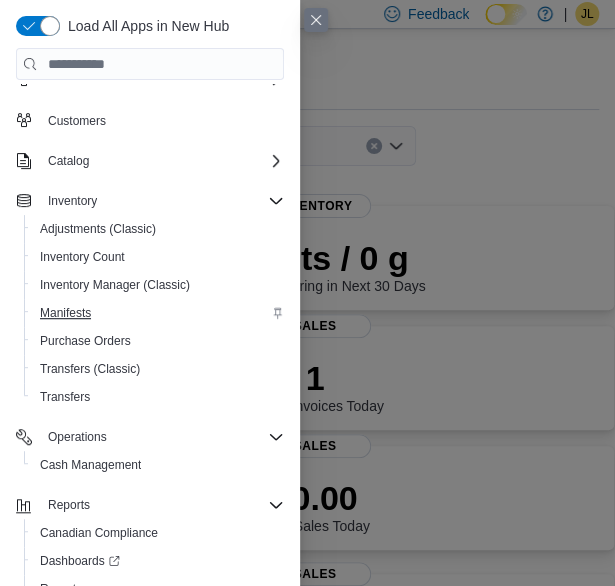 scroll, scrollTop: 132, scrollLeft: 0, axis: vertical 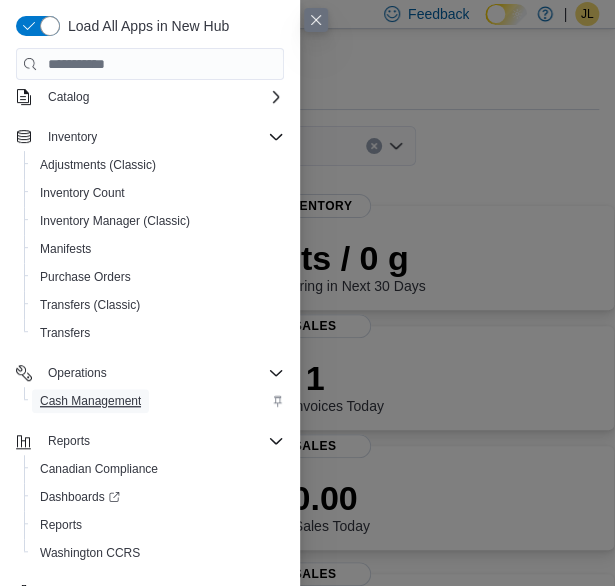 click on "Cash Management" at bounding box center [90, 401] 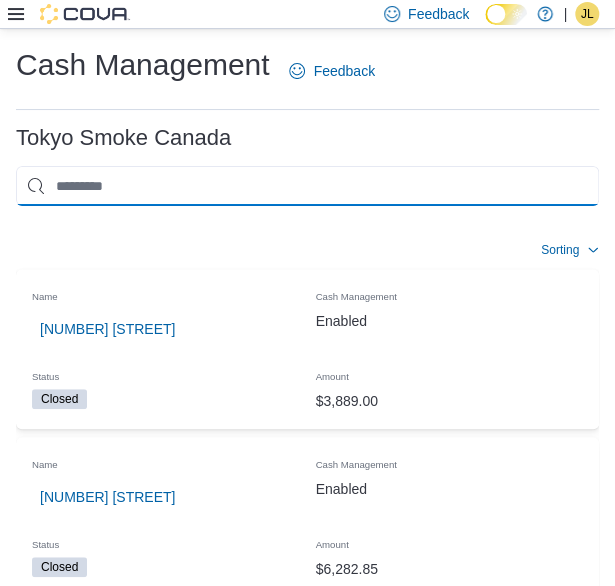 click at bounding box center [307, 186] 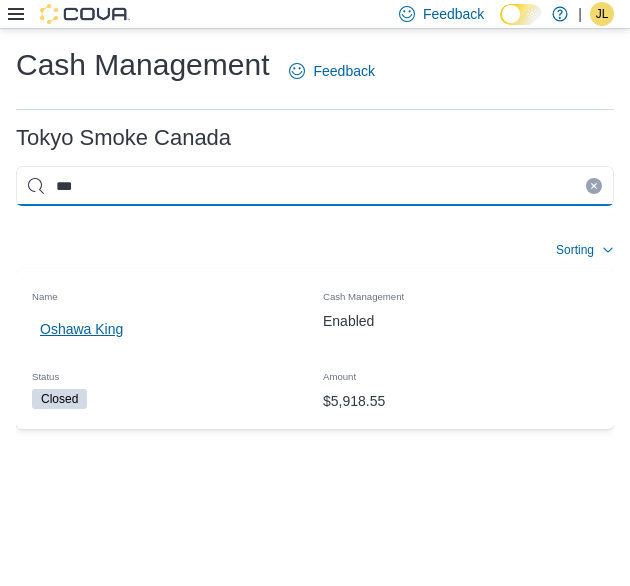 type on "***" 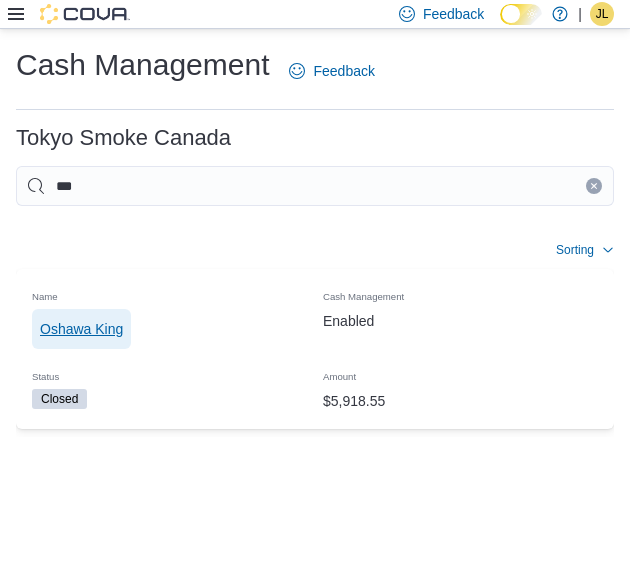 click on "Oshawa King" at bounding box center (81, 329) 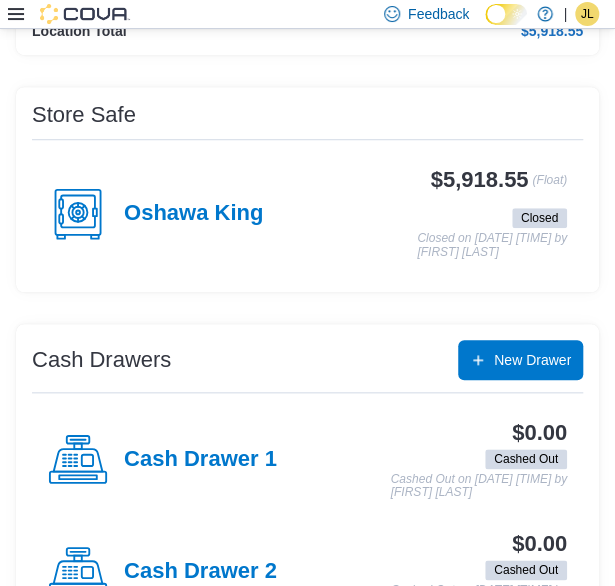 scroll, scrollTop: 300, scrollLeft: 0, axis: vertical 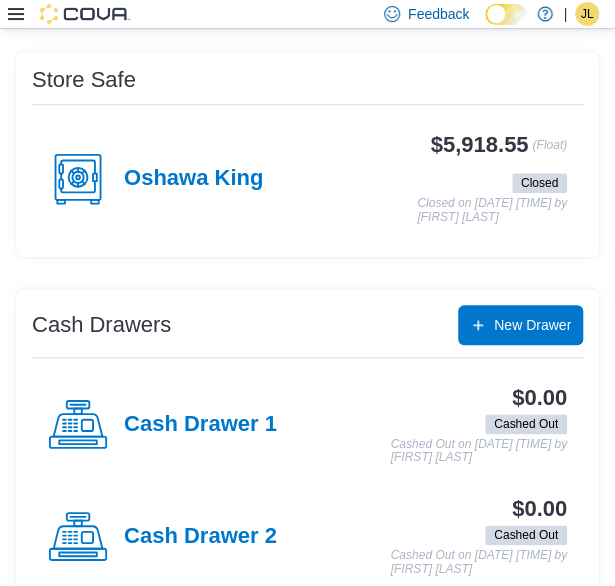 click on "Oshawa King" at bounding box center (193, 179) 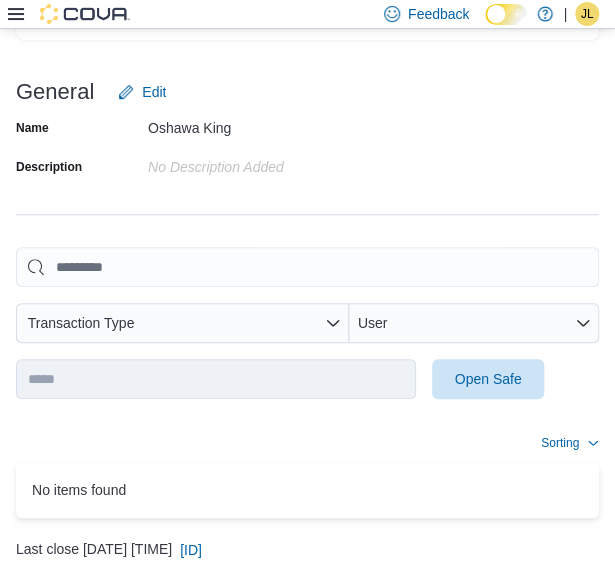 scroll, scrollTop: 296, scrollLeft: 0, axis: vertical 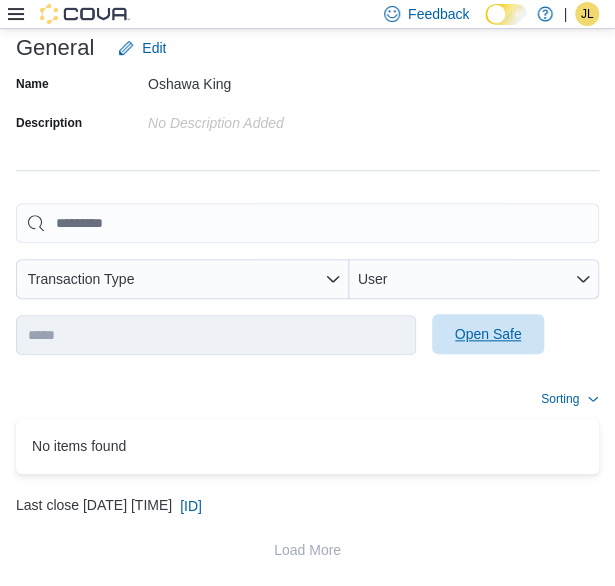 click on "Open Safe" at bounding box center (488, 334) 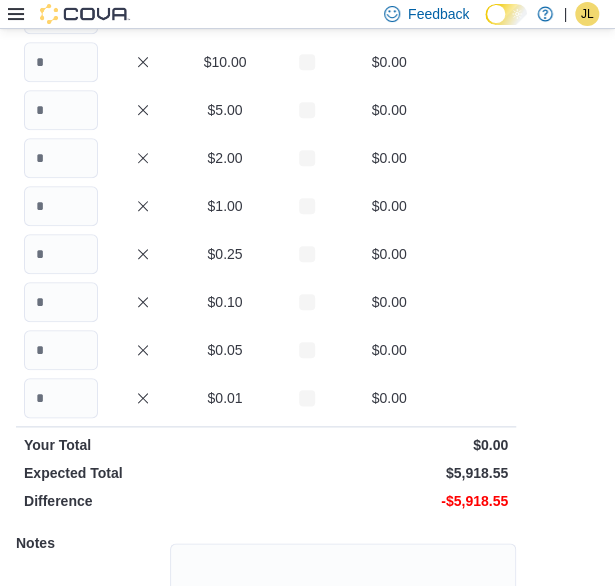 scroll, scrollTop: 175, scrollLeft: 0, axis: vertical 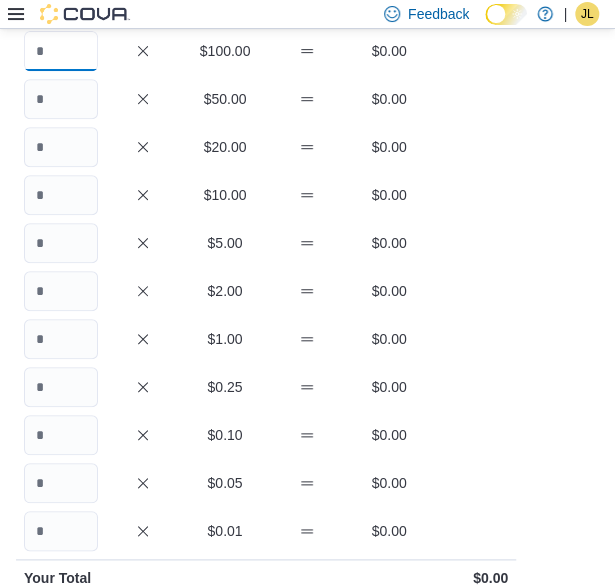 click at bounding box center [61, 51] 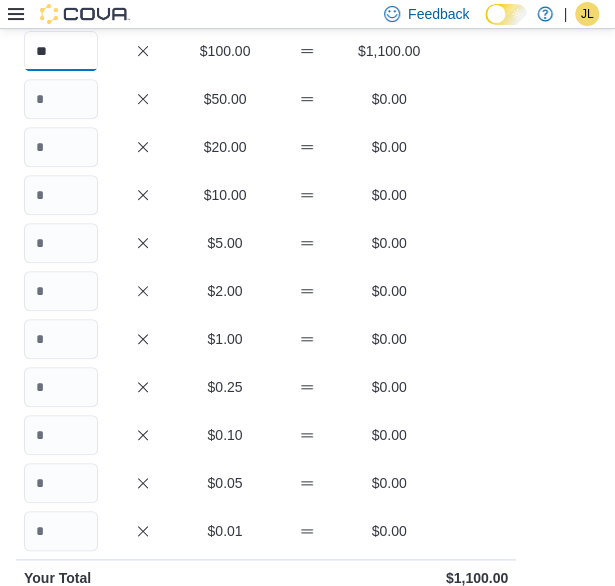 click on "**" at bounding box center [61, 51] 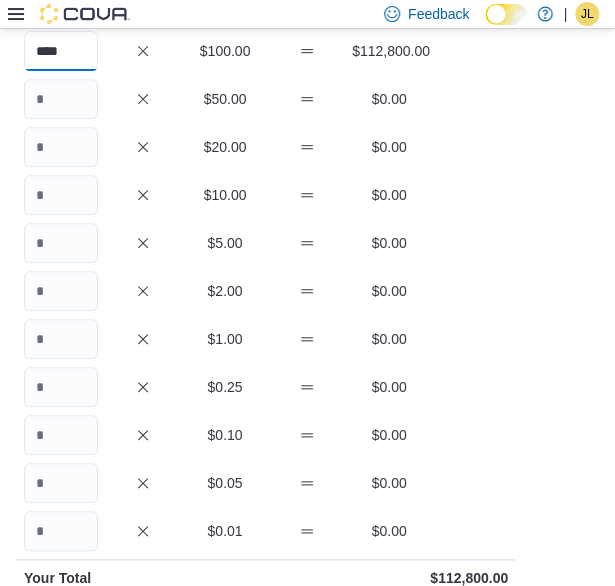 type on "****" 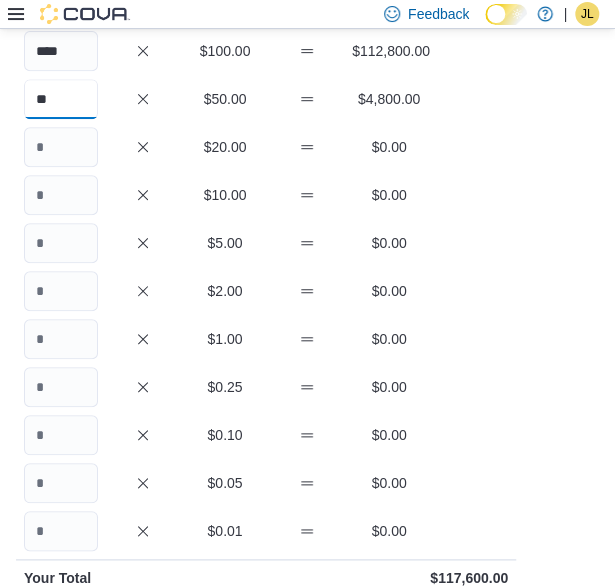 type on "**" 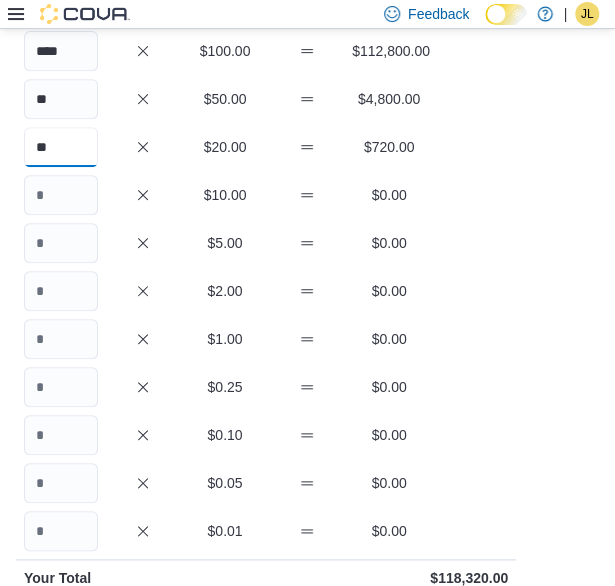 type on "**" 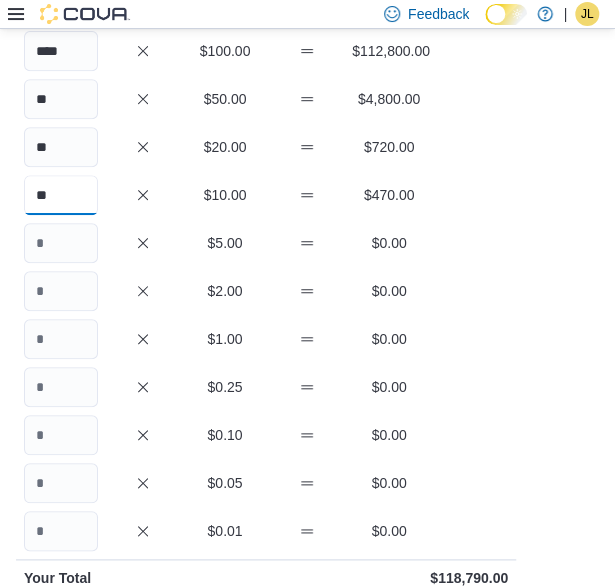 type on "**" 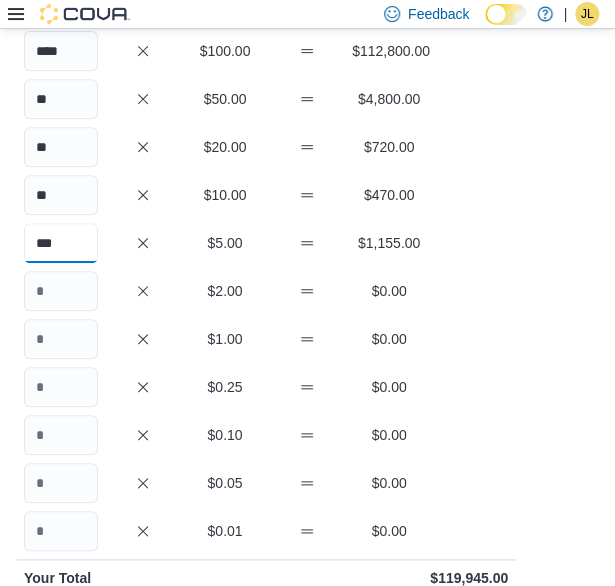 type on "***" 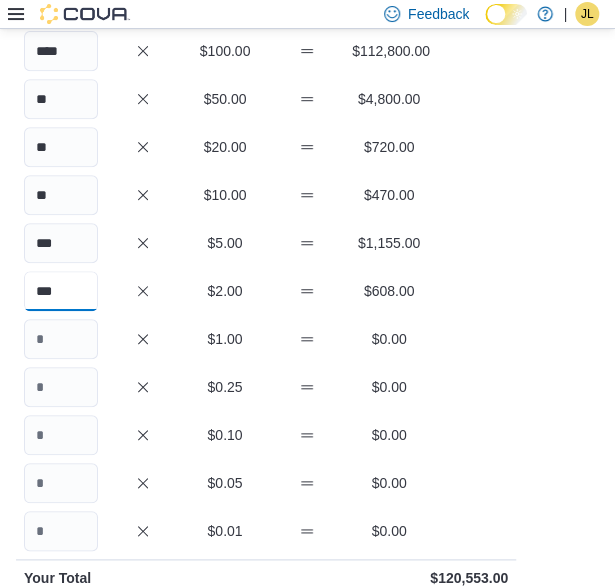 type on "***" 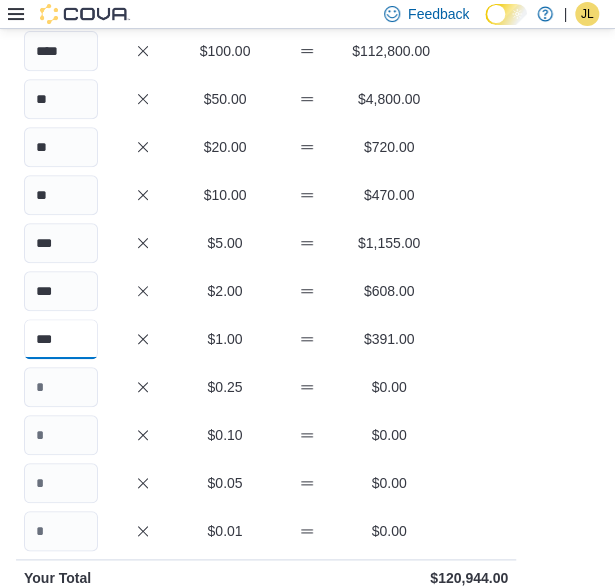 type on "***" 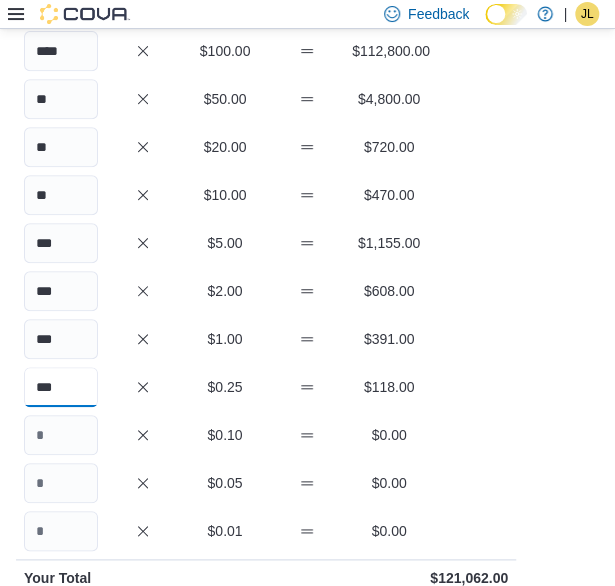 type on "***" 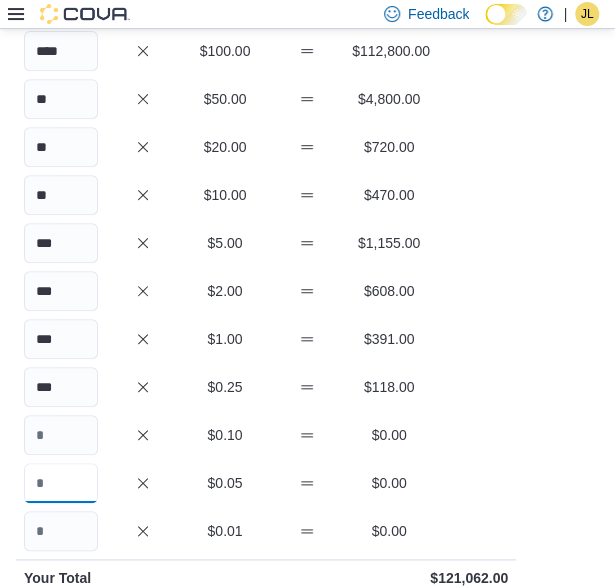 click at bounding box center (61, 483) 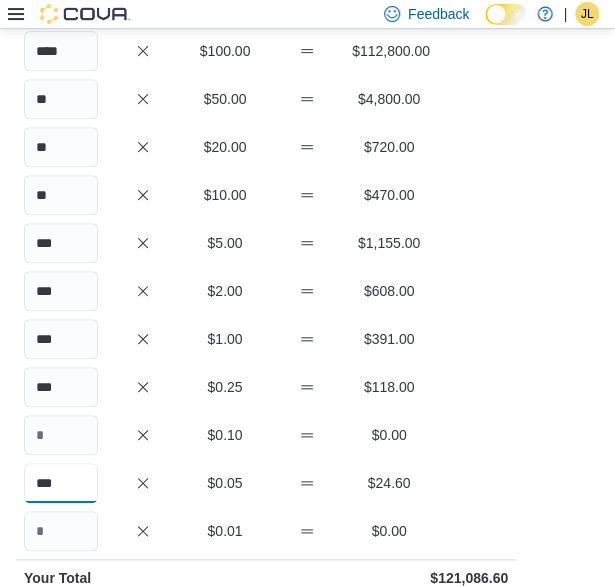 type on "***" 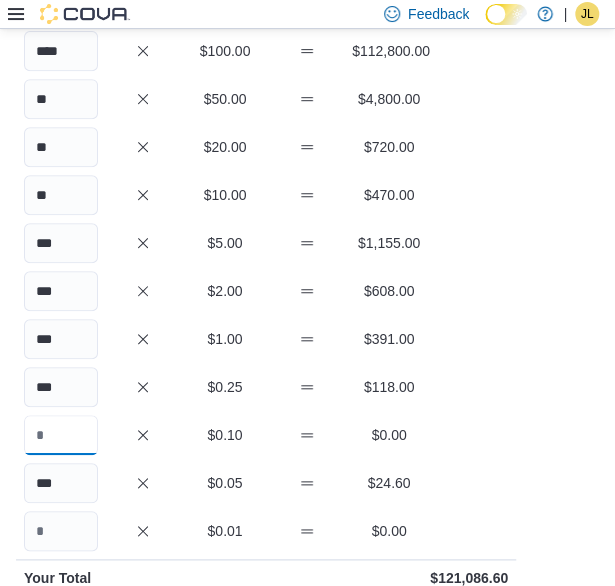 click at bounding box center (61, 435) 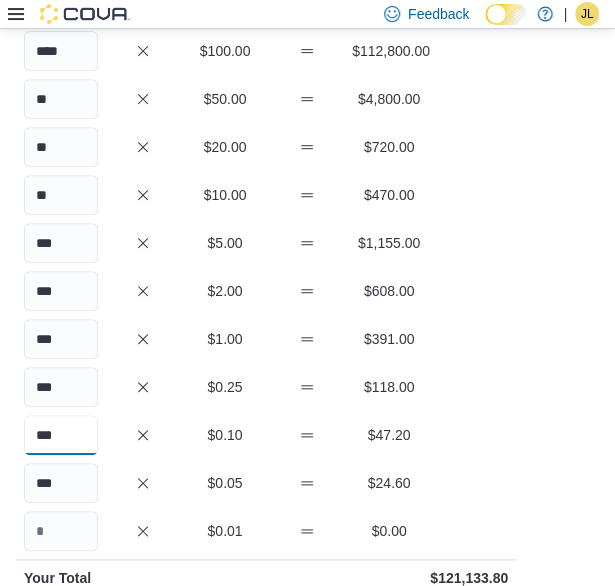 type on "***" 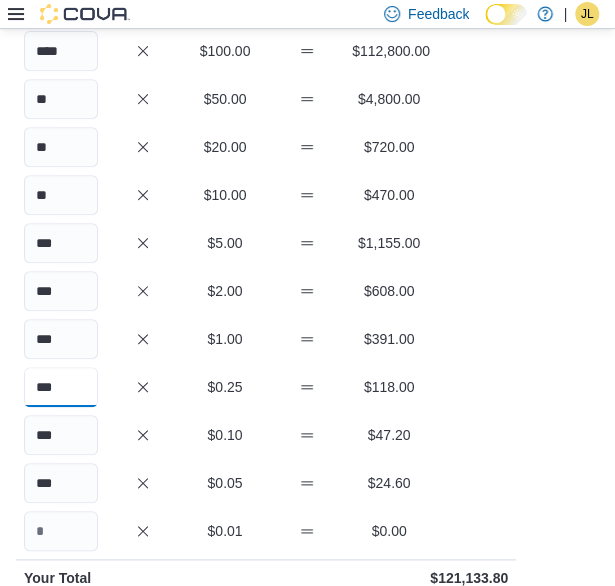click on "***" at bounding box center (61, 387) 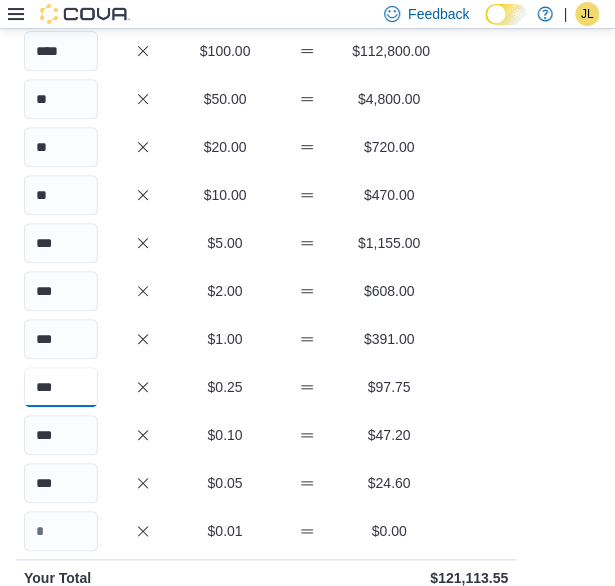 type on "***" 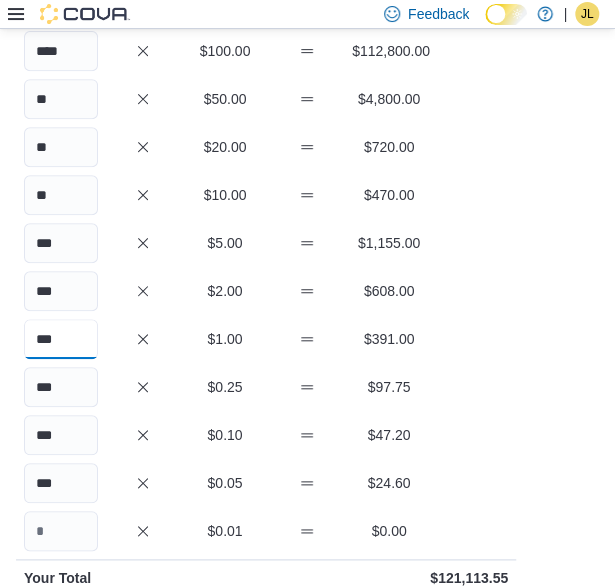click on "***" at bounding box center [61, 339] 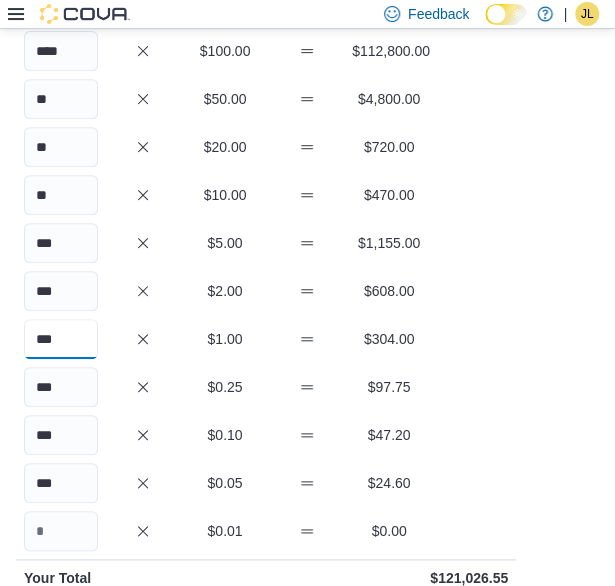 type on "***" 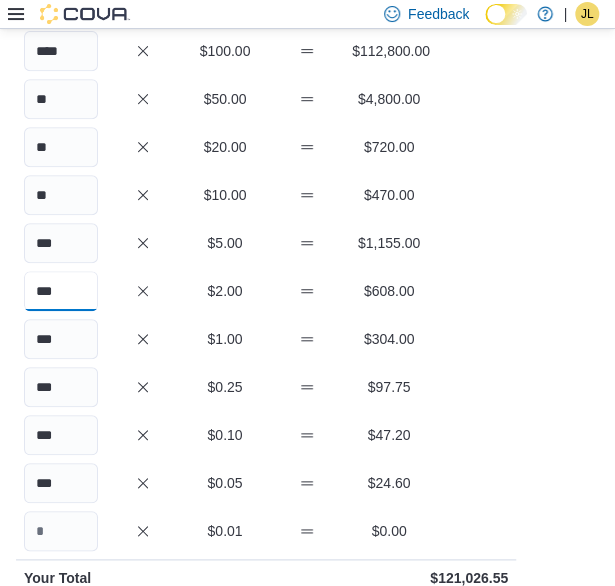 click on "***" at bounding box center (61, 291) 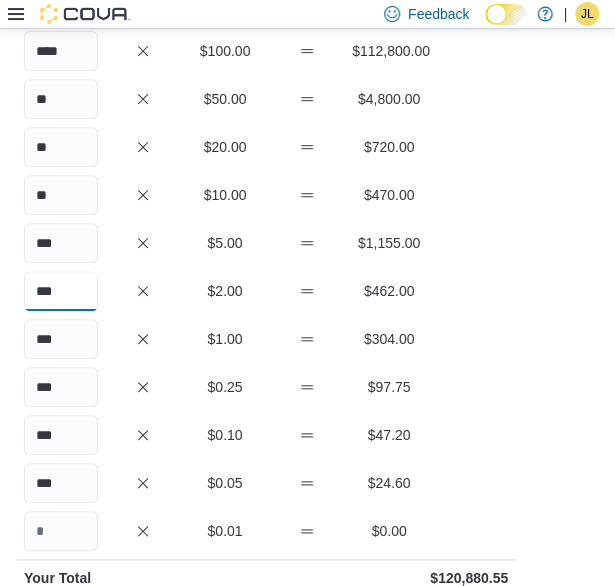 type on "***" 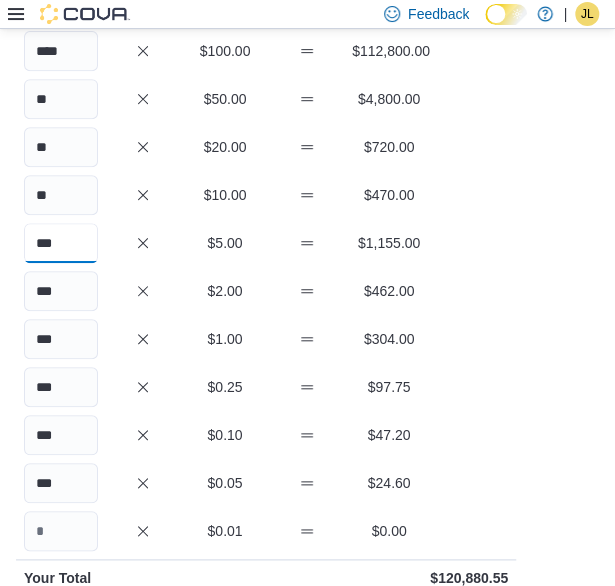 click on "***" at bounding box center [61, 243] 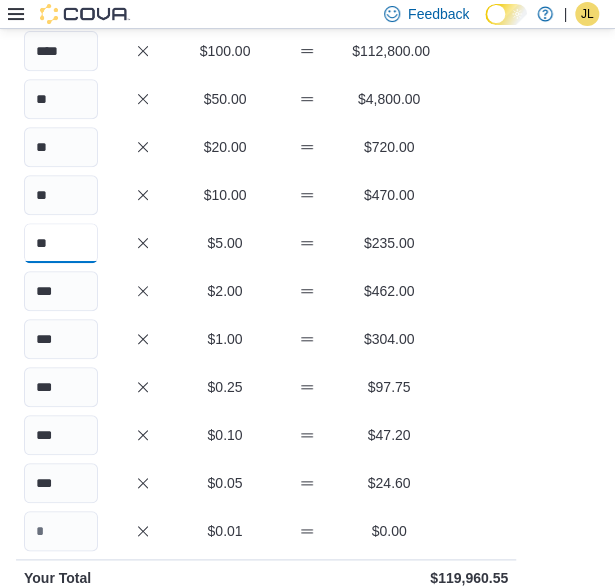 type on "**" 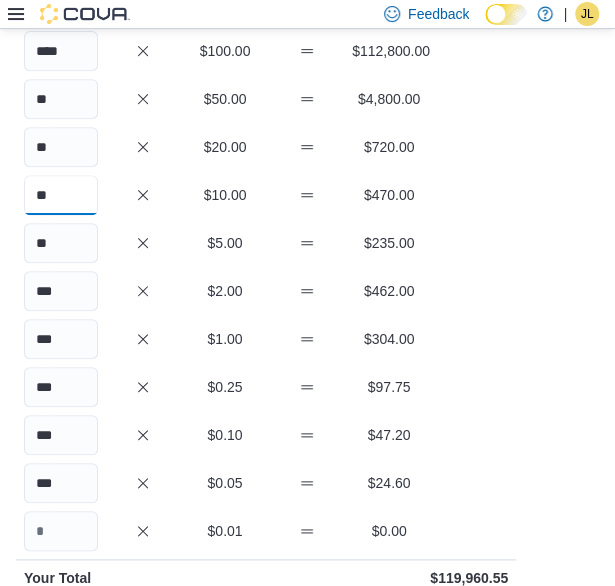 click on "**" at bounding box center (61, 195) 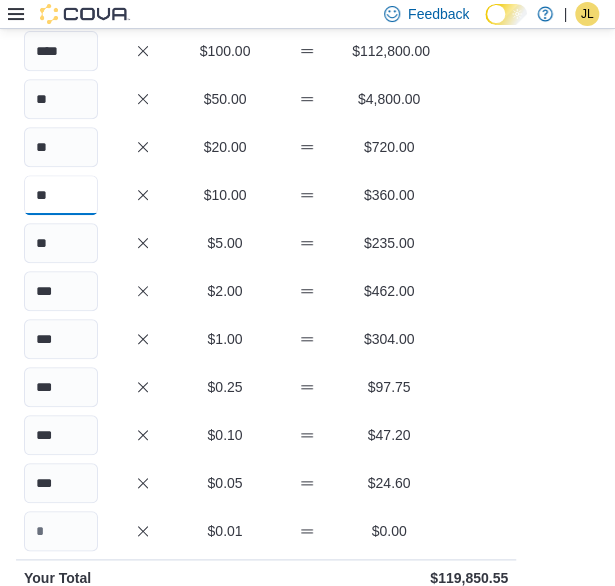 type on "**" 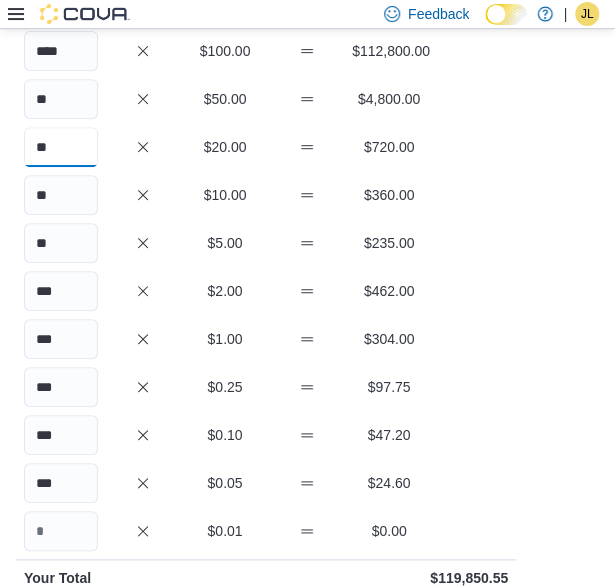 click on "**" at bounding box center [61, 147] 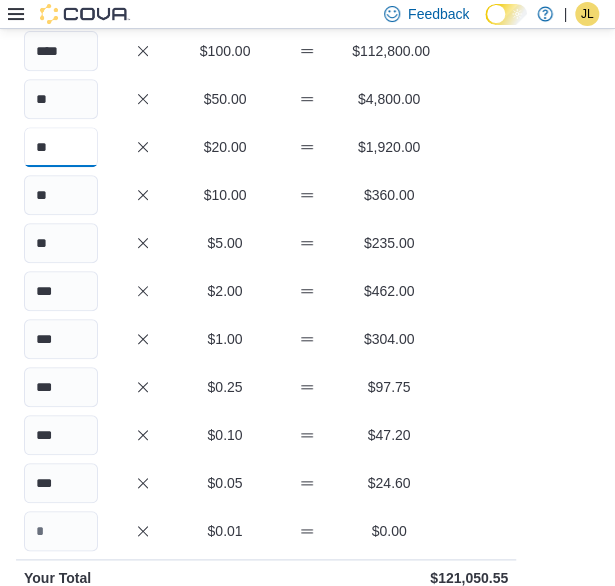 type on "**" 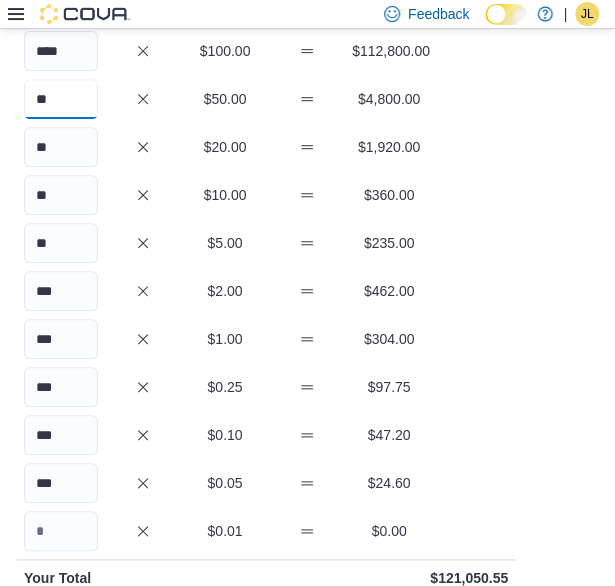 click on "**" at bounding box center (61, 99) 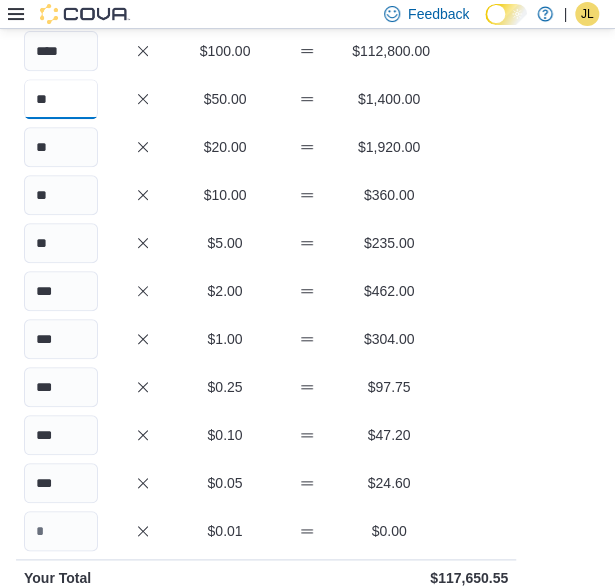 type on "**" 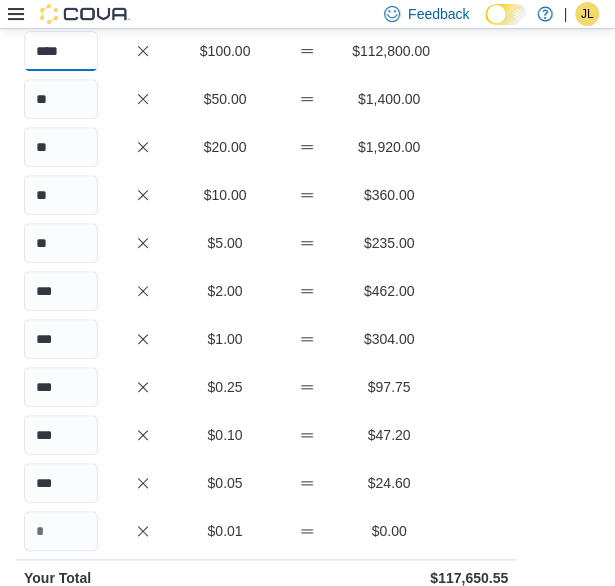 click on "****" at bounding box center [61, 51] 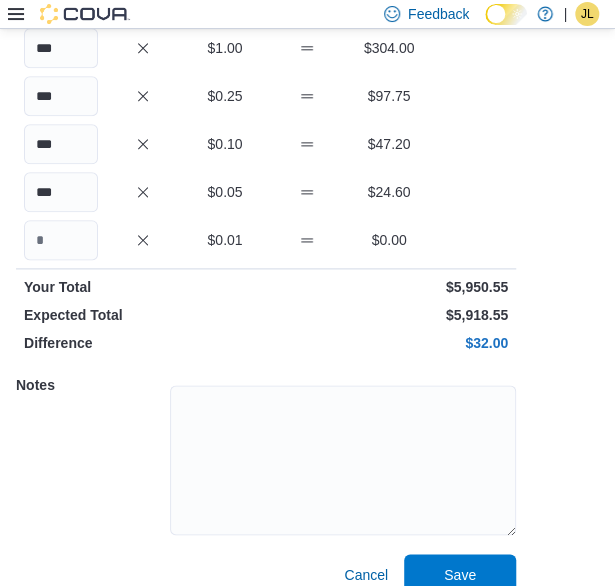 scroll, scrollTop: 490, scrollLeft: 0, axis: vertical 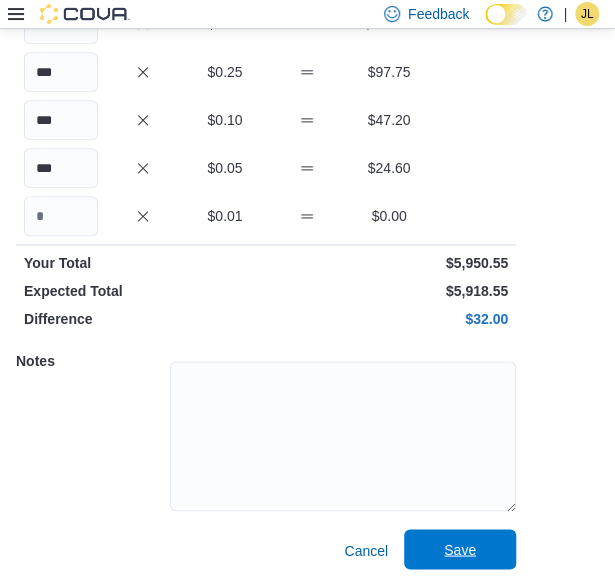 type on "**" 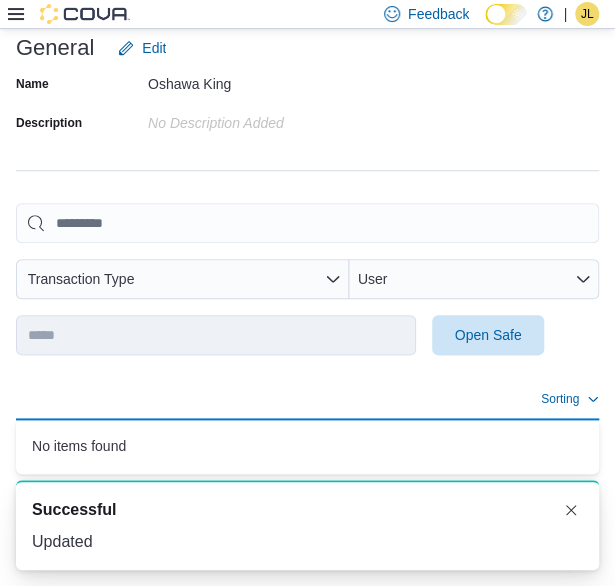scroll, scrollTop: 346, scrollLeft: 0, axis: vertical 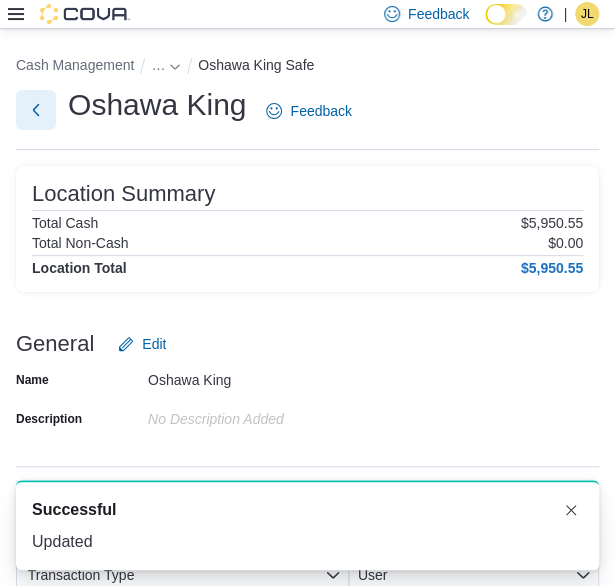 click at bounding box center (36, 110) 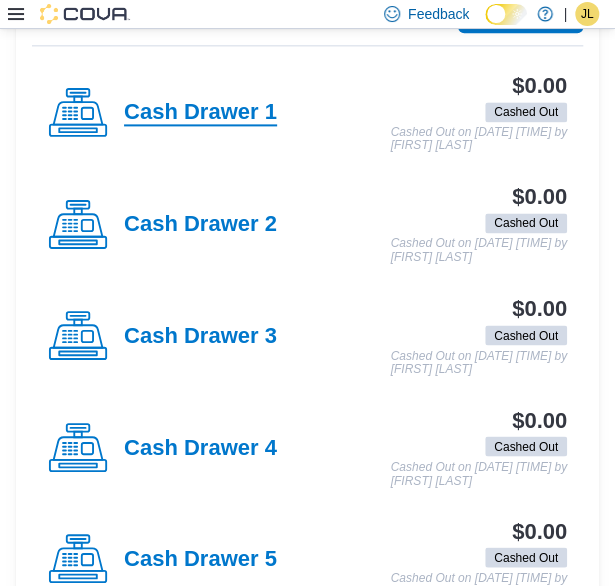 click on "Cash Drawer 1" at bounding box center [200, 113] 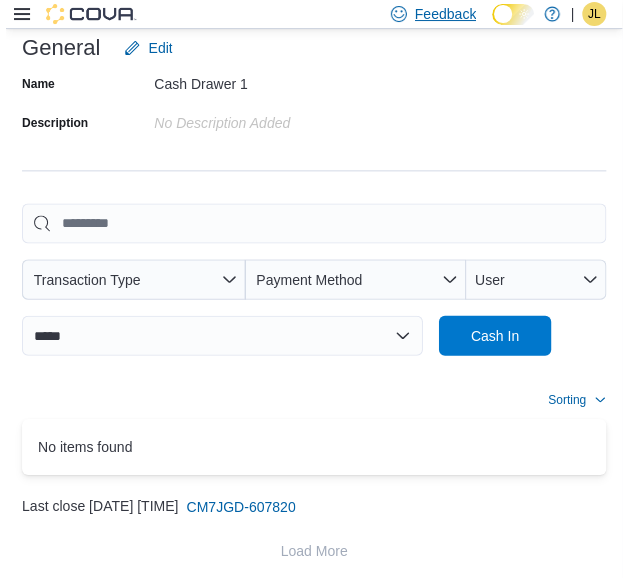 scroll, scrollTop: 437, scrollLeft: 0, axis: vertical 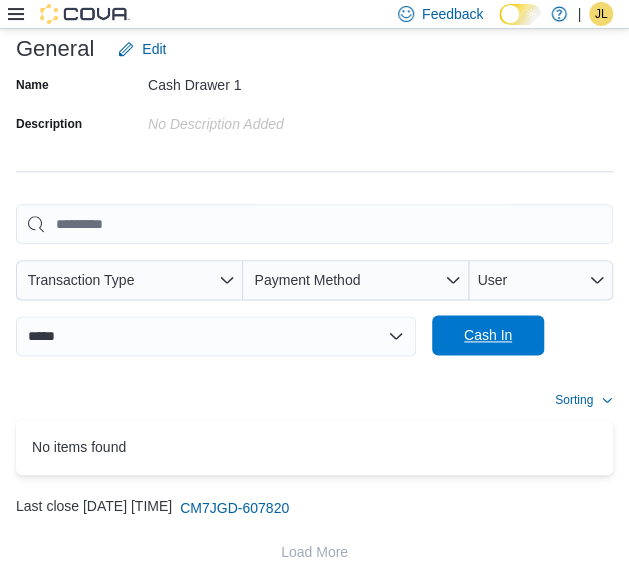 click on "Cash In" at bounding box center [488, 335] 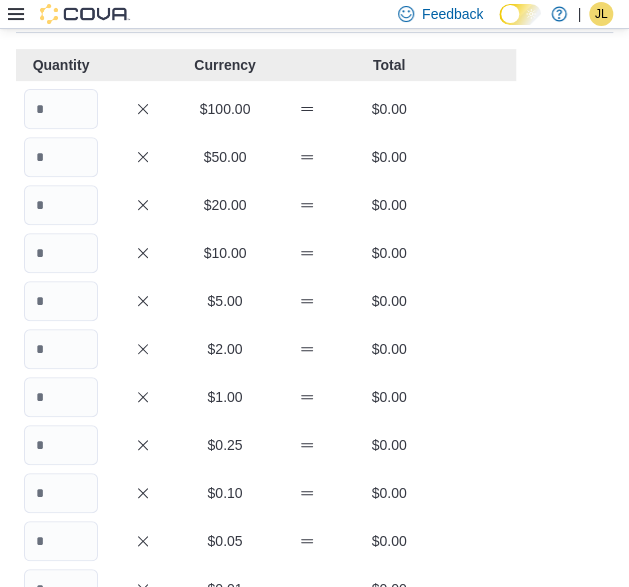 scroll, scrollTop: 116, scrollLeft: 0, axis: vertical 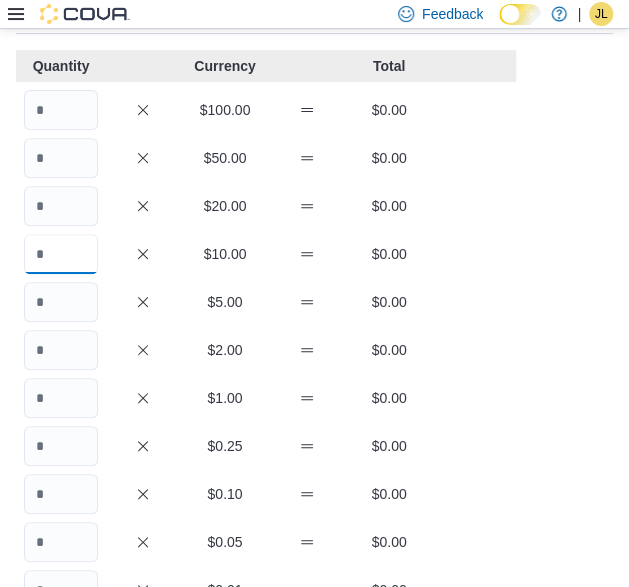 click at bounding box center (61, 254) 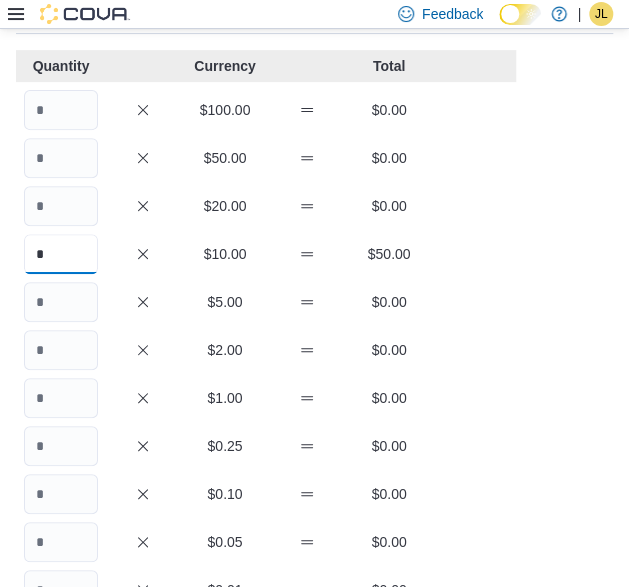 type on "*" 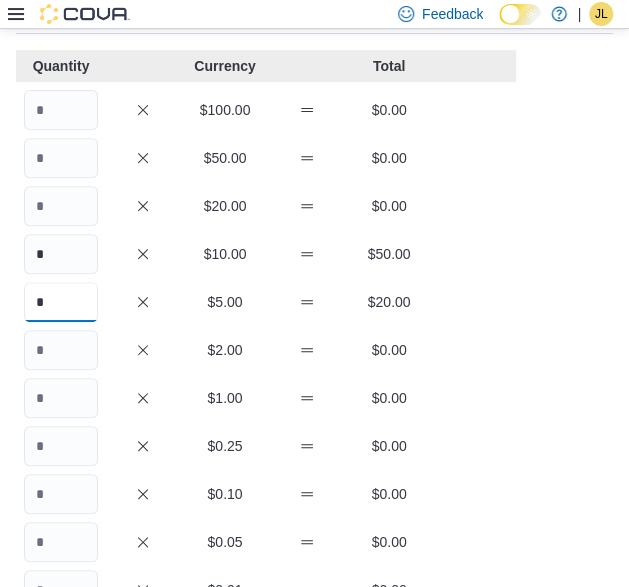 type on "*" 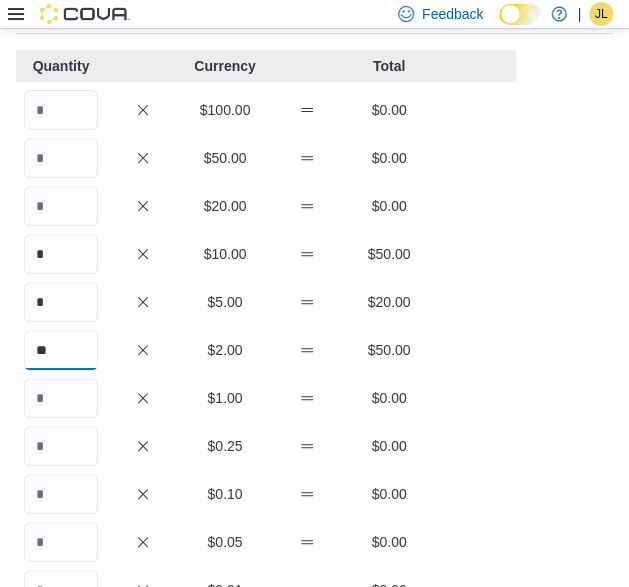 type on "**" 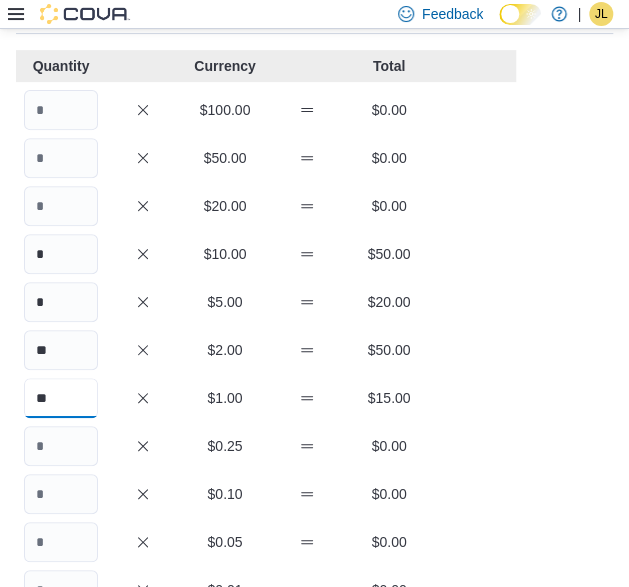 type on "**" 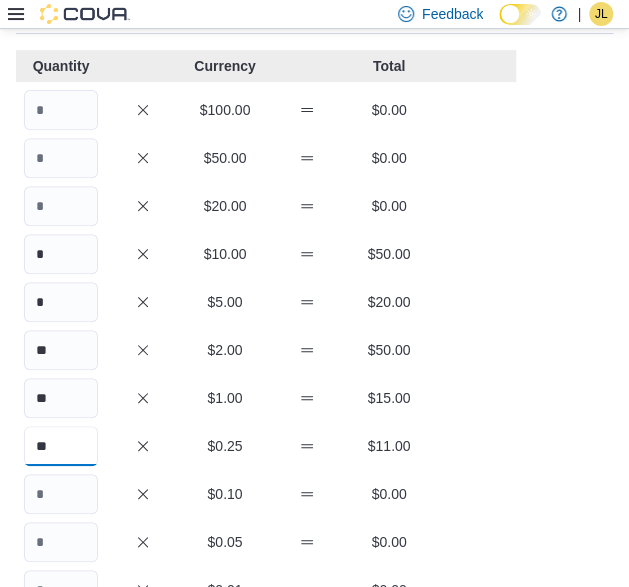 type on "**" 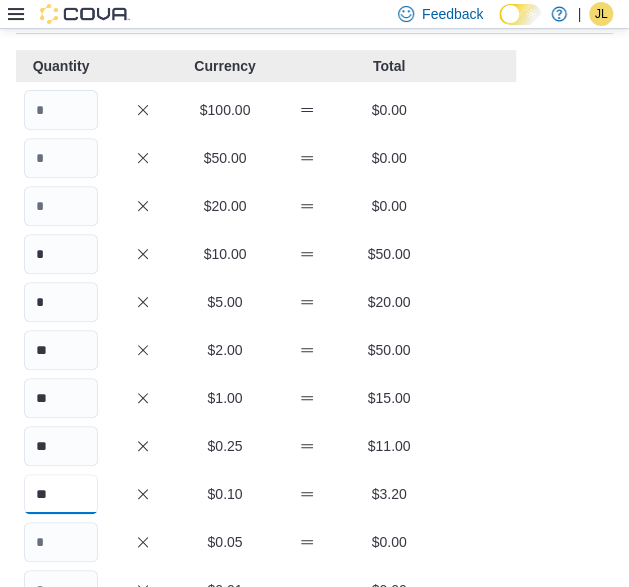 type on "**" 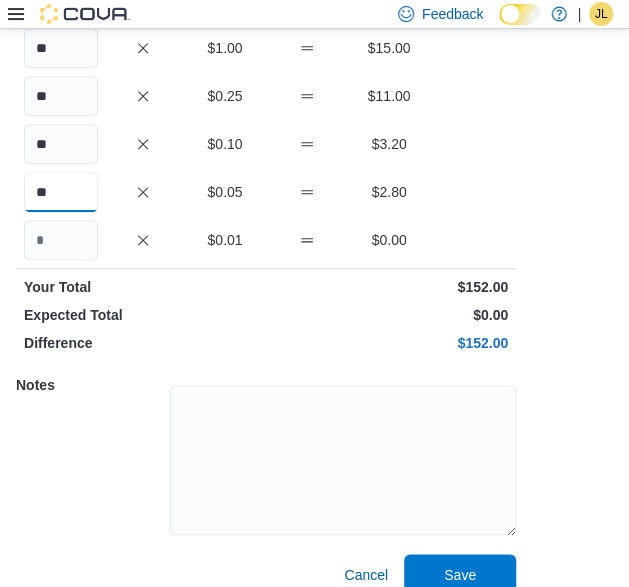 scroll, scrollTop: 489, scrollLeft: 0, axis: vertical 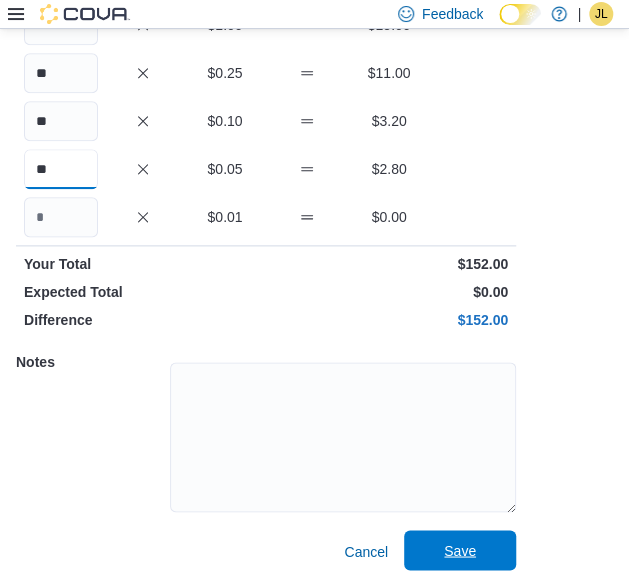 type on "**" 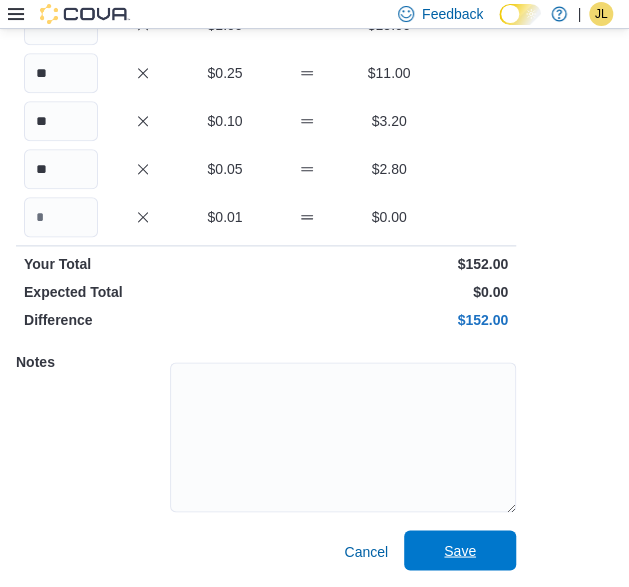 click on "Save" at bounding box center (460, 550) 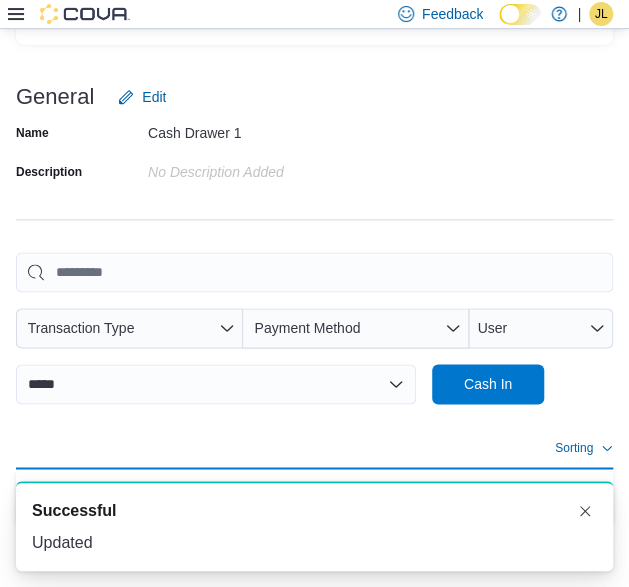scroll, scrollTop: 536, scrollLeft: 0, axis: vertical 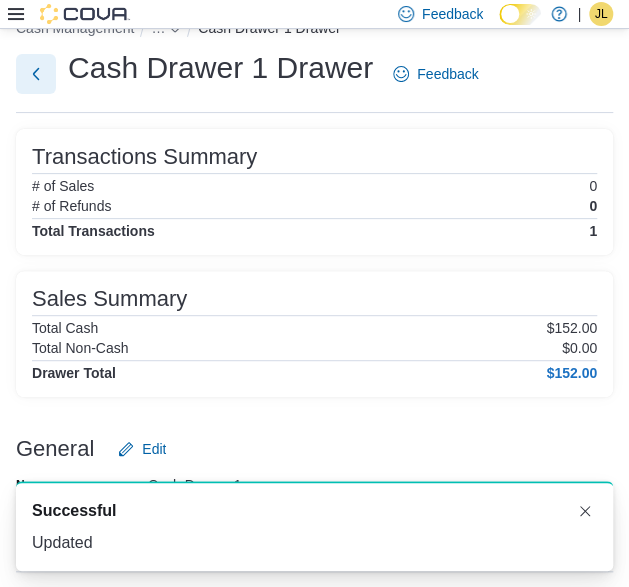click at bounding box center (36, 74) 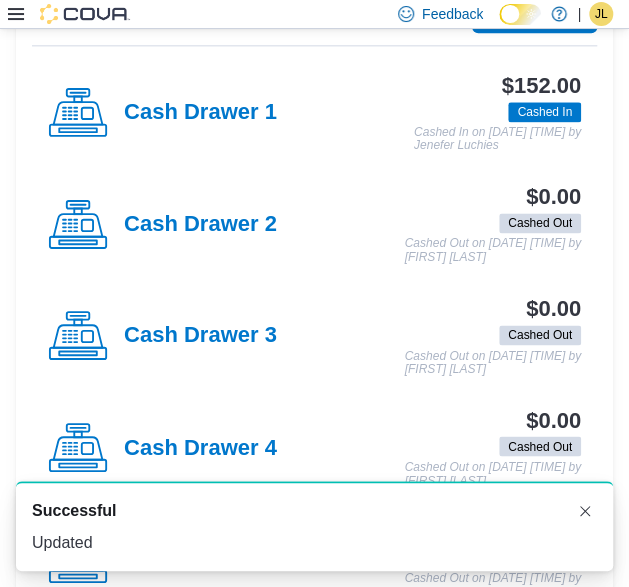scroll, scrollTop: 766, scrollLeft: 0, axis: vertical 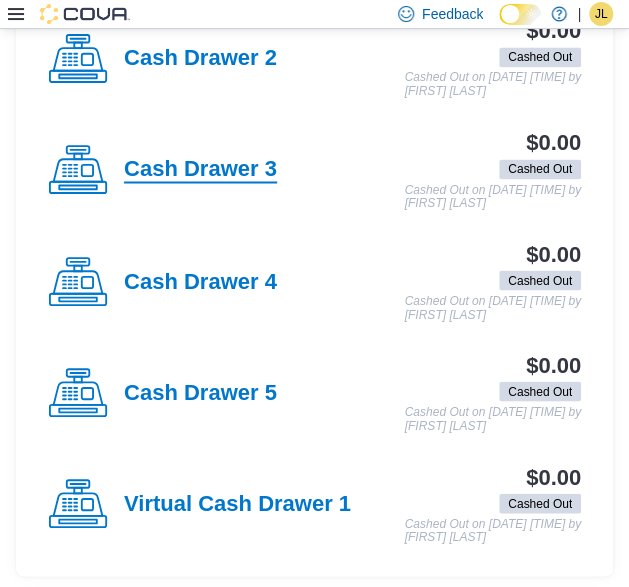 click on "Cash Drawer 3" at bounding box center (200, 170) 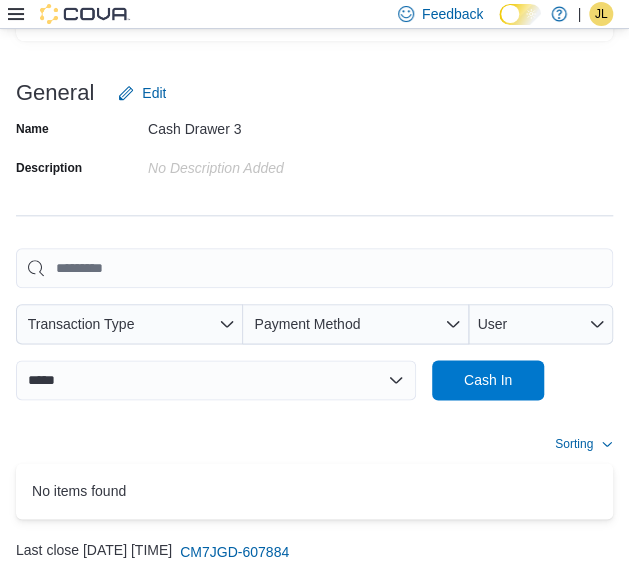 scroll, scrollTop: 437, scrollLeft: 0, axis: vertical 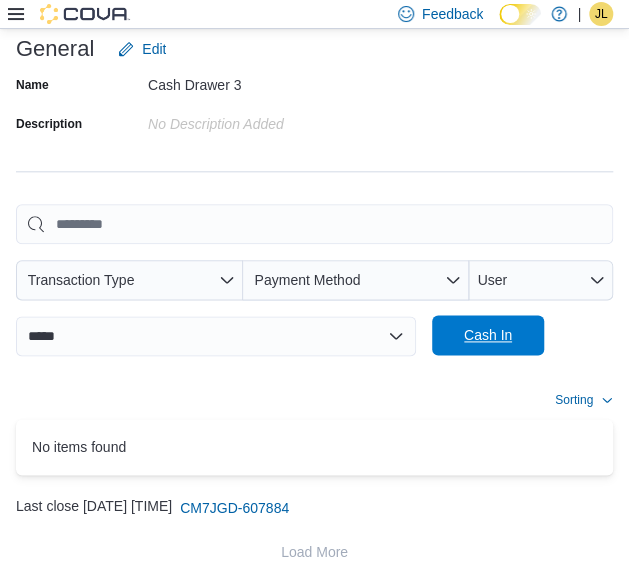 click on "Cash In" at bounding box center (488, 335) 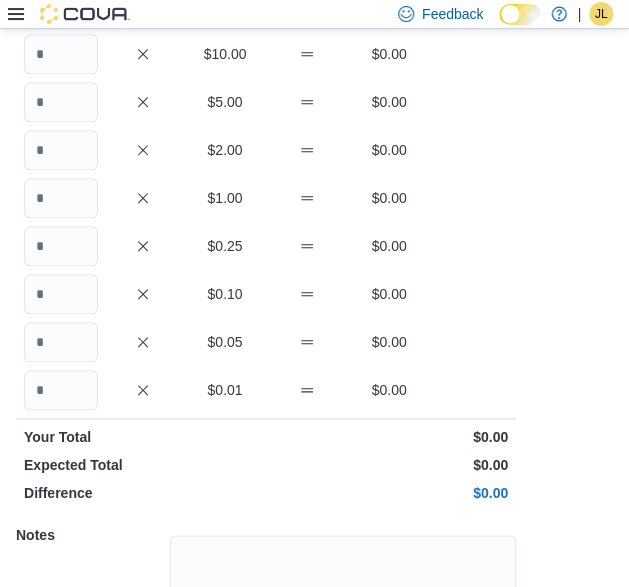 scroll, scrollTop: 216, scrollLeft: 0, axis: vertical 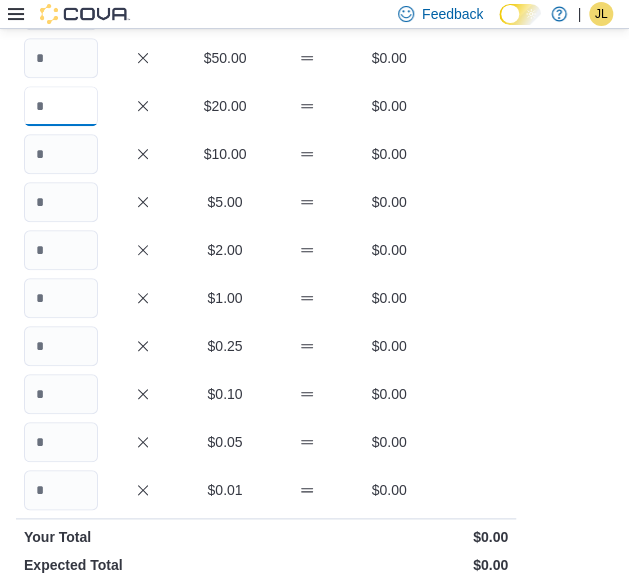 click at bounding box center [61, 106] 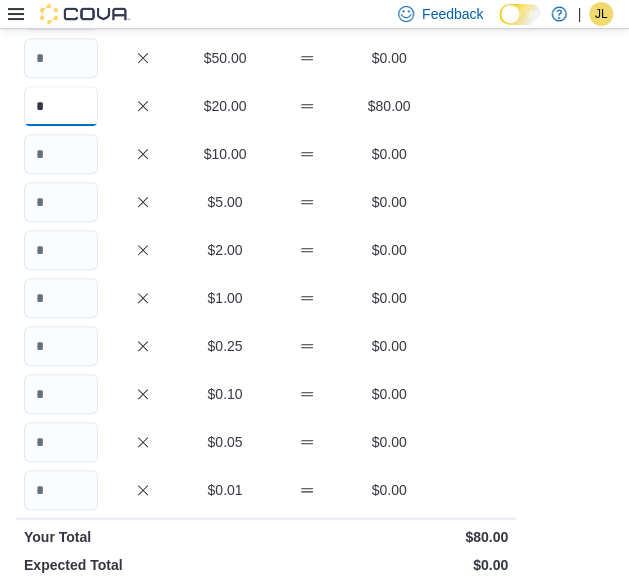 type on "*" 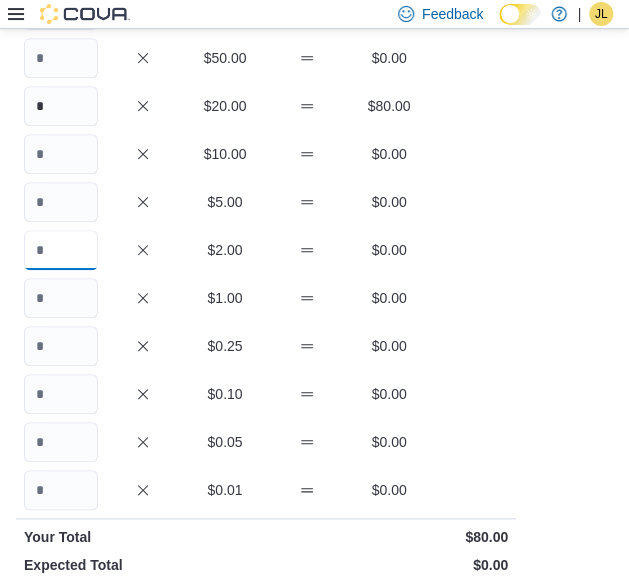 click at bounding box center [61, 250] 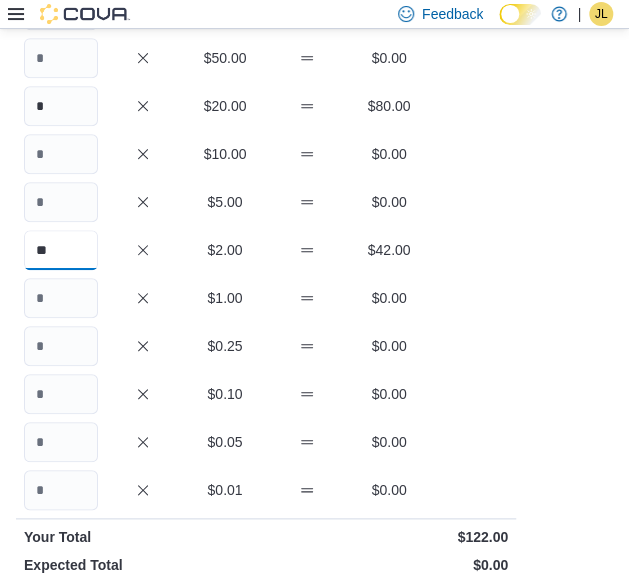 type on "**" 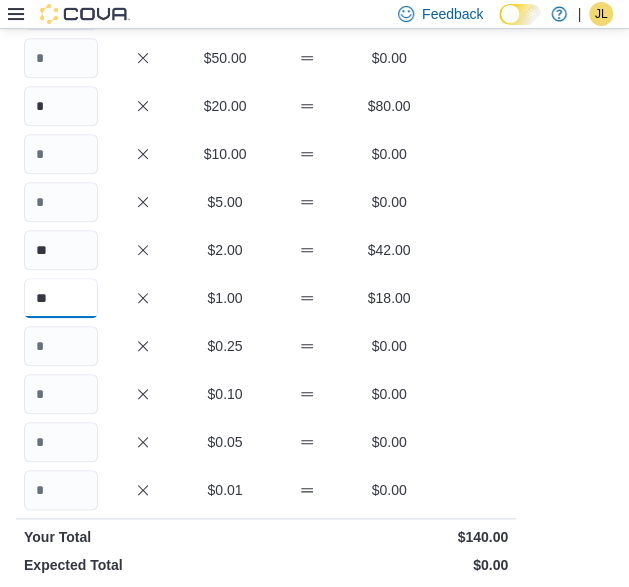 type on "**" 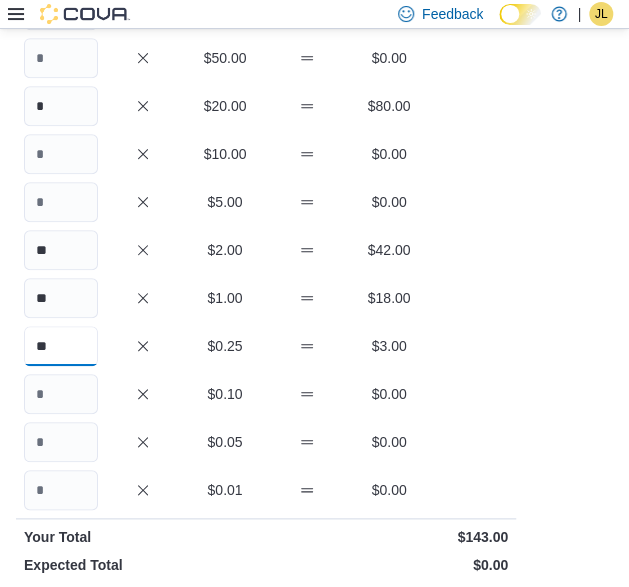 type on "**" 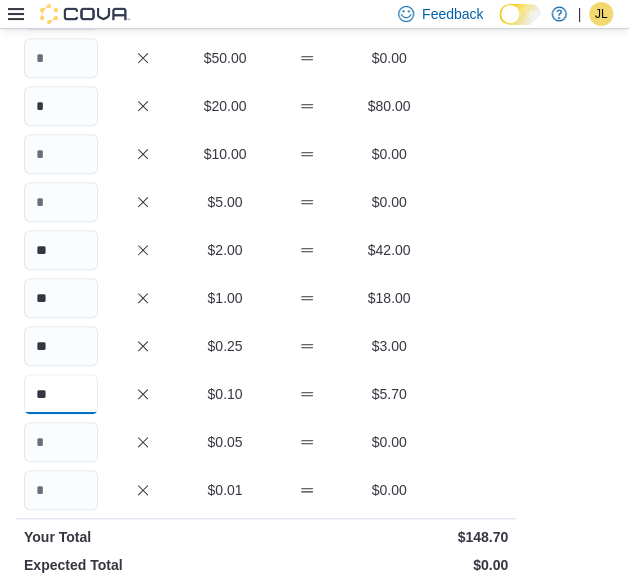 type on "**" 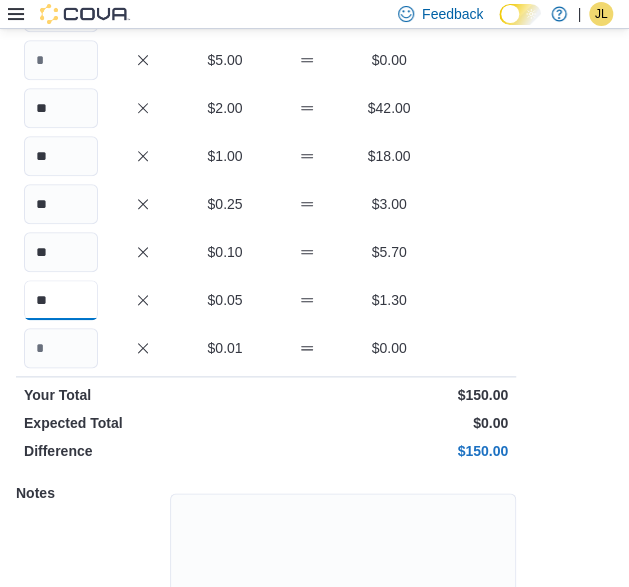 scroll, scrollTop: 489, scrollLeft: 0, axis: vertical 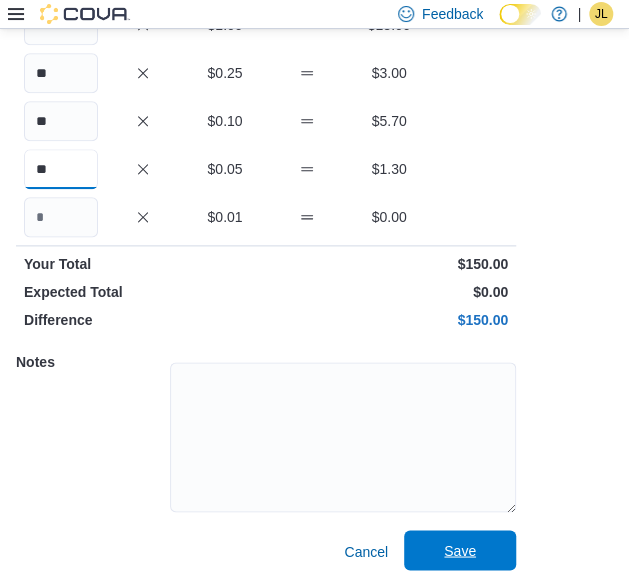 type on "**" 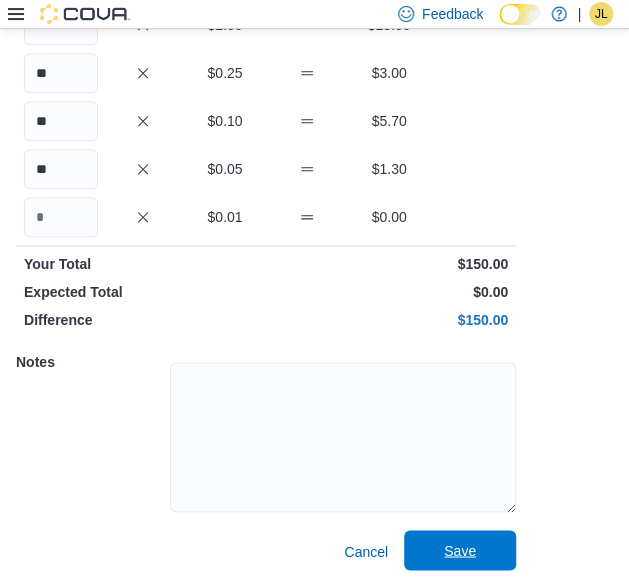 click on "Save" at bounding box center [460, 550] 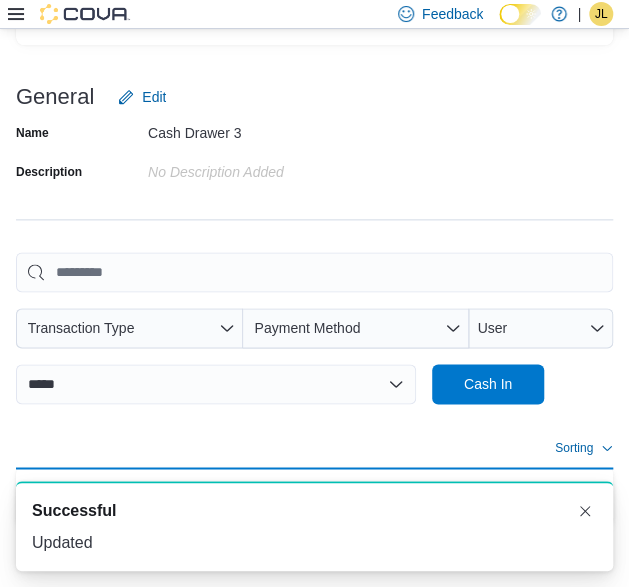 scroll, scrollTop: 536, scrollLeft: 0, axis: vertical 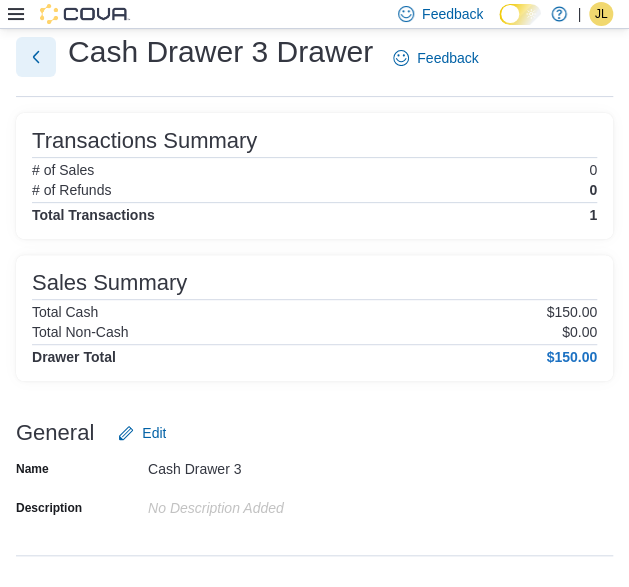 click at bounding box center (36, 57) 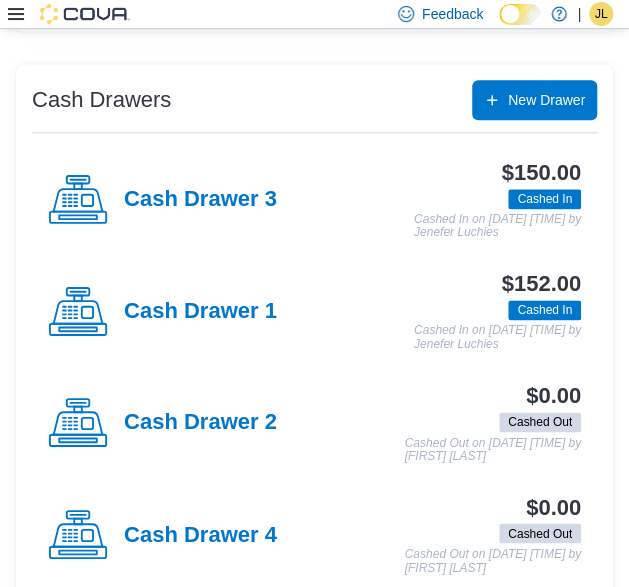 scroll, scrollTop: 766, scrollLeft: 0, axis: vertical 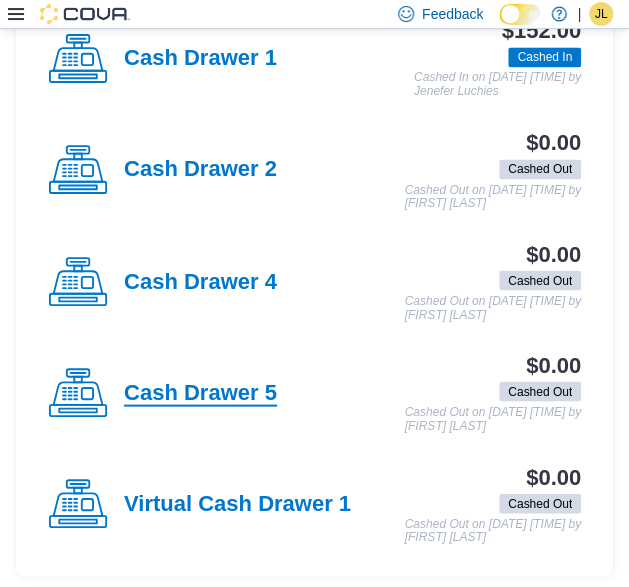 click on "Cash Drawer 5" at bounding box center (200, 393) 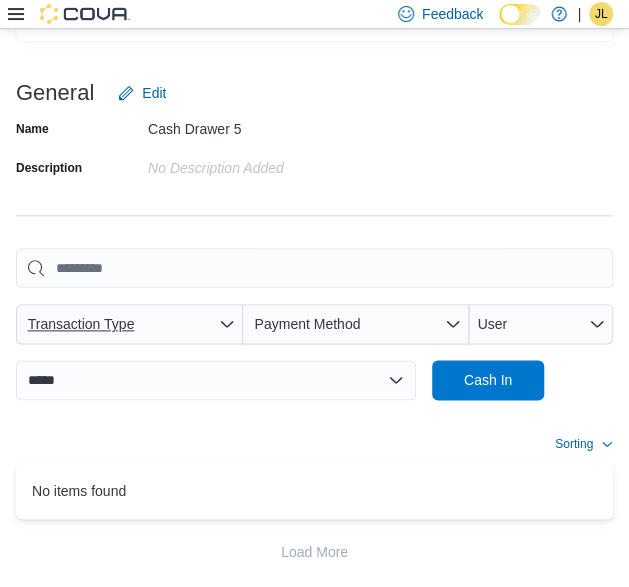 scroll, scrollTop: 437, scrollLeft: 0, axis: vertical 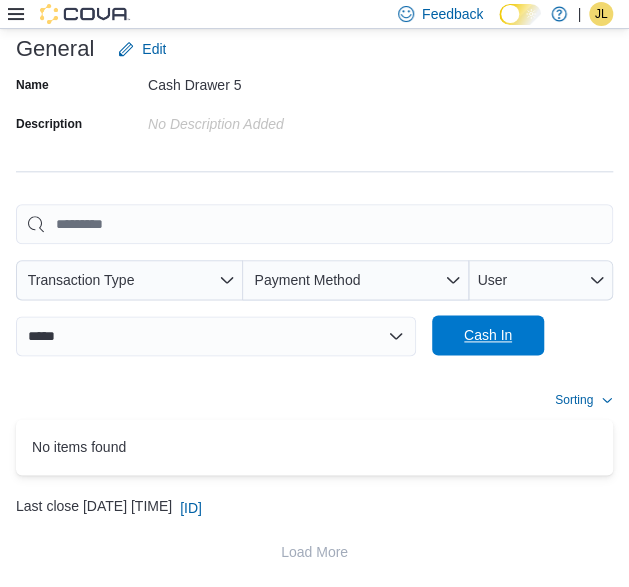 click on "Cash In" at bounding box center [488, 335] 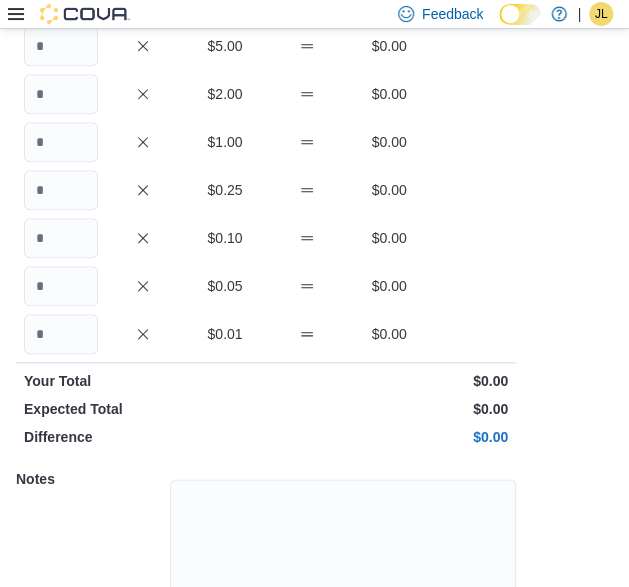 scroll, scrollTop: 216, scrollLeft: 0, axis: vertical 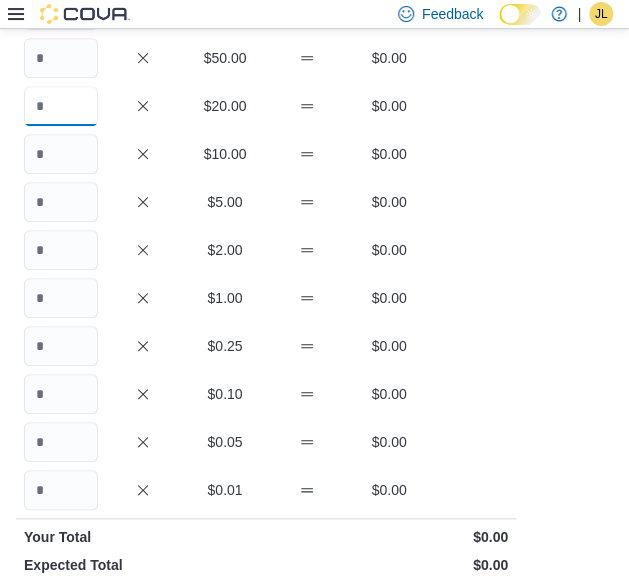 click at bounding box center [61, 106] 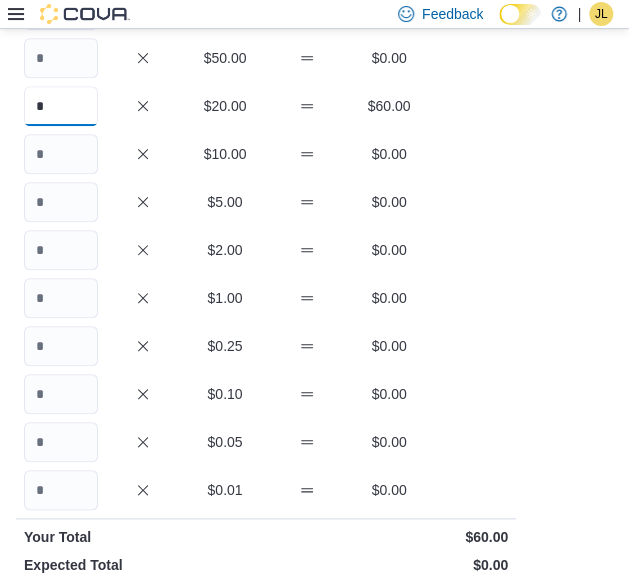 type on "*" 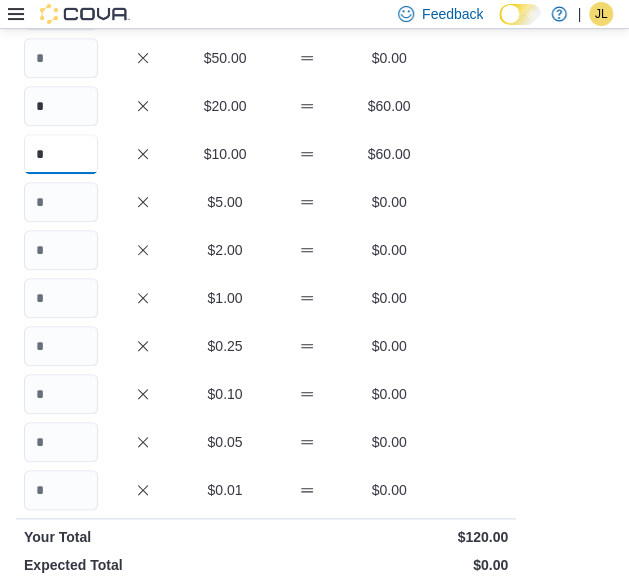 type on "*" 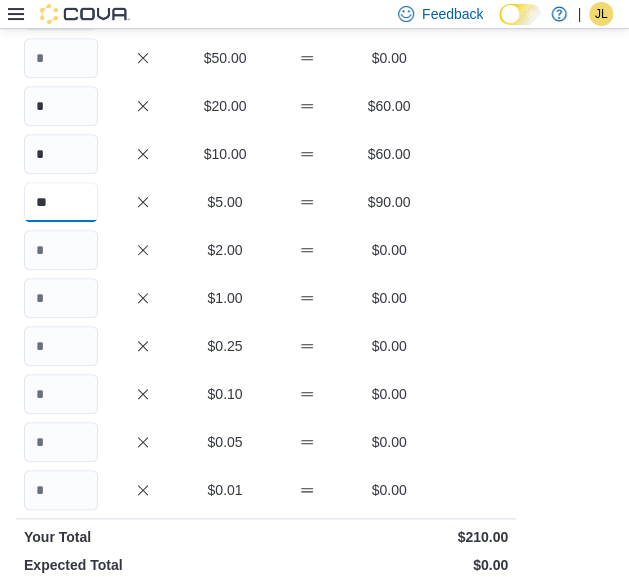 type on "**" 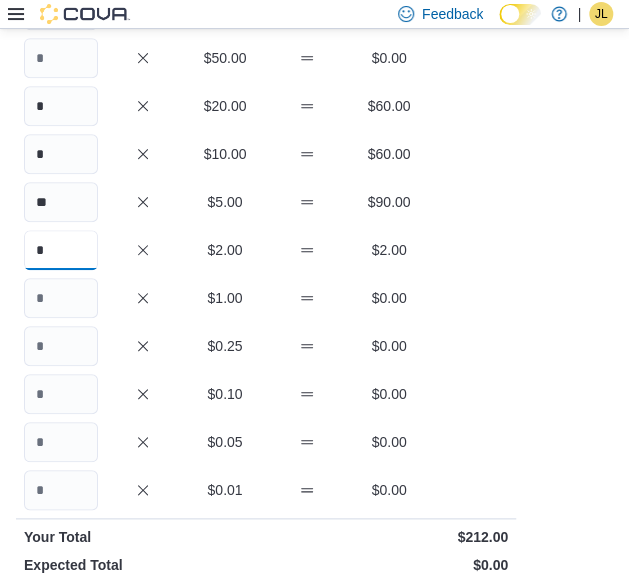 type on "*" 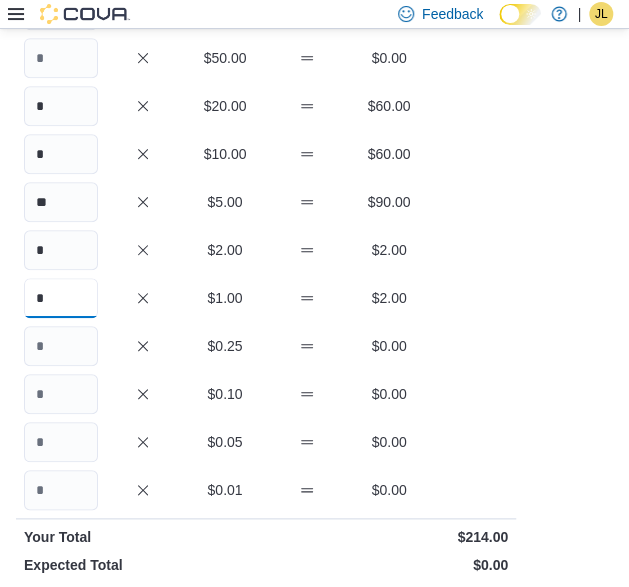 type on "*" 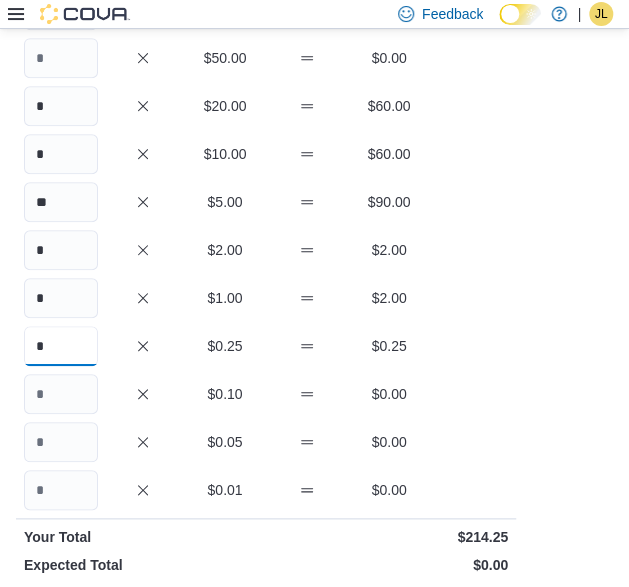 type on "*" 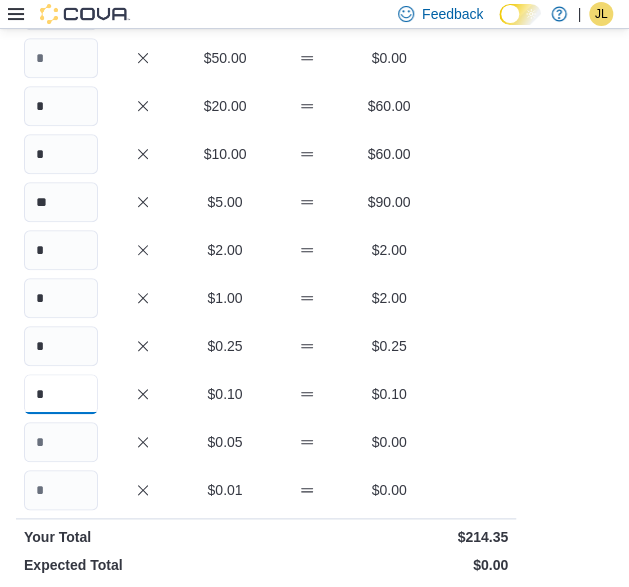 type on "*" 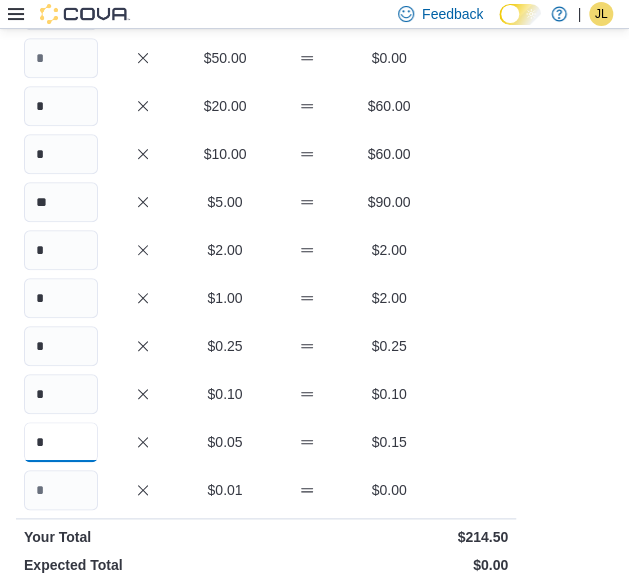 type on "*" 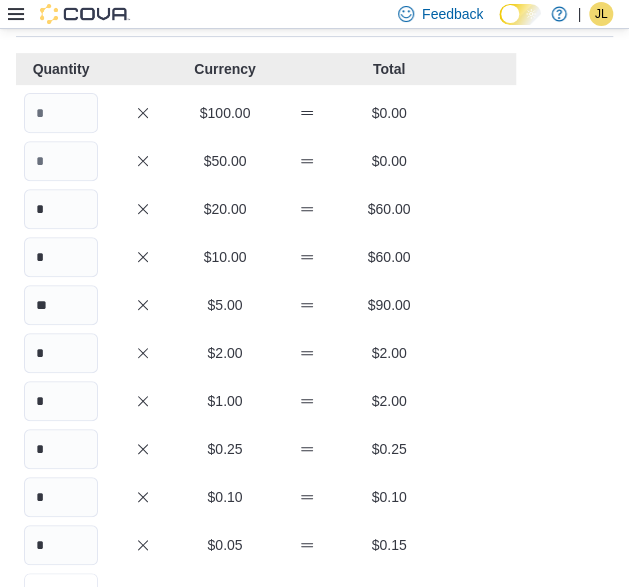 scroll, scrollTop: 0, scrollLeft: 0, axis: both 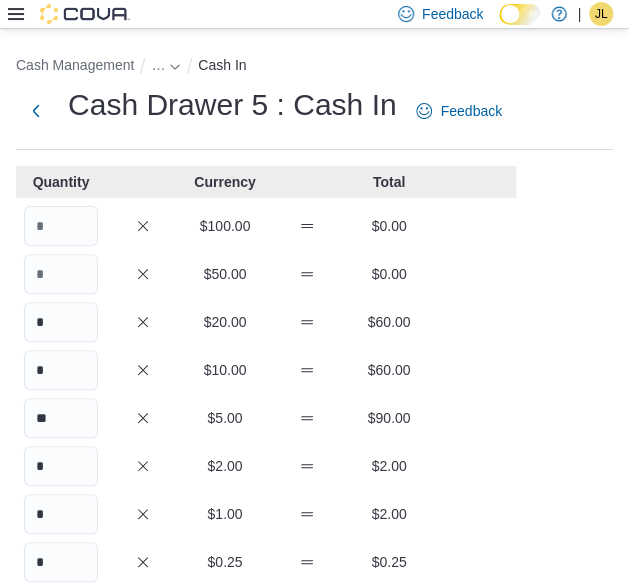 type on "*" 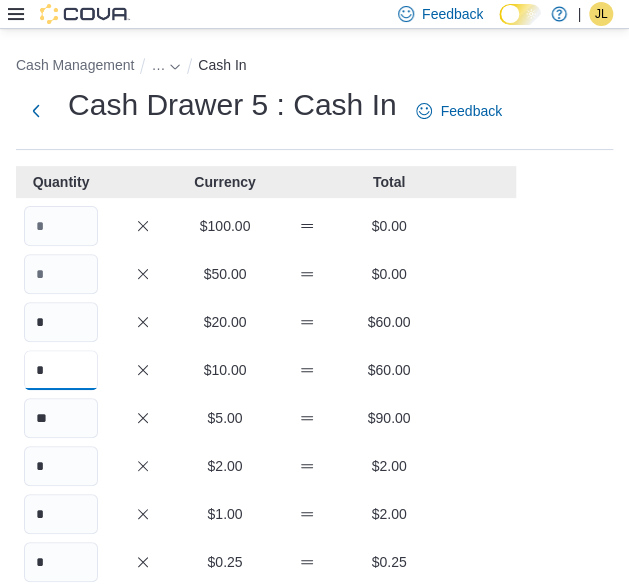 click on "*" at bounding box center [61, 370] 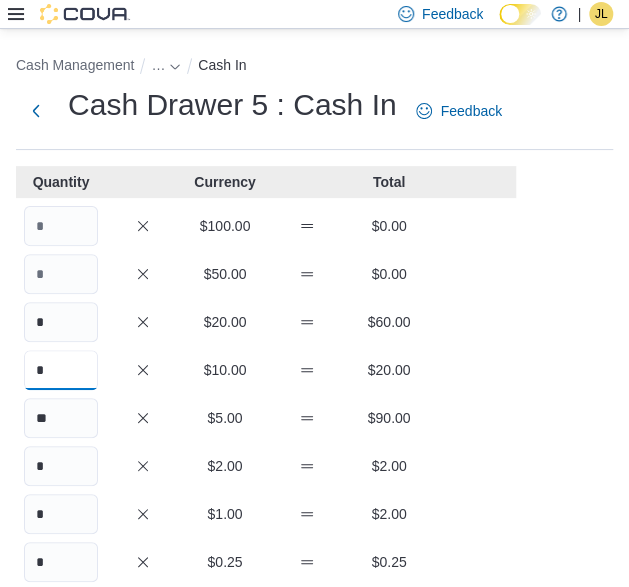 type on "*" 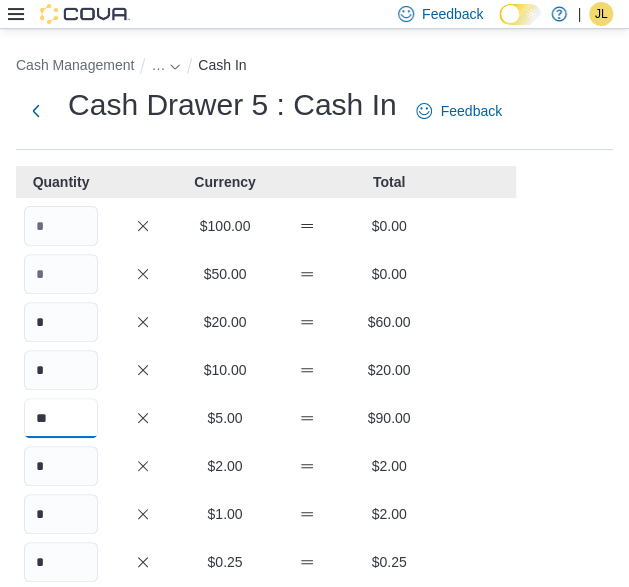 click on "**" at bounding box center [61, 418] 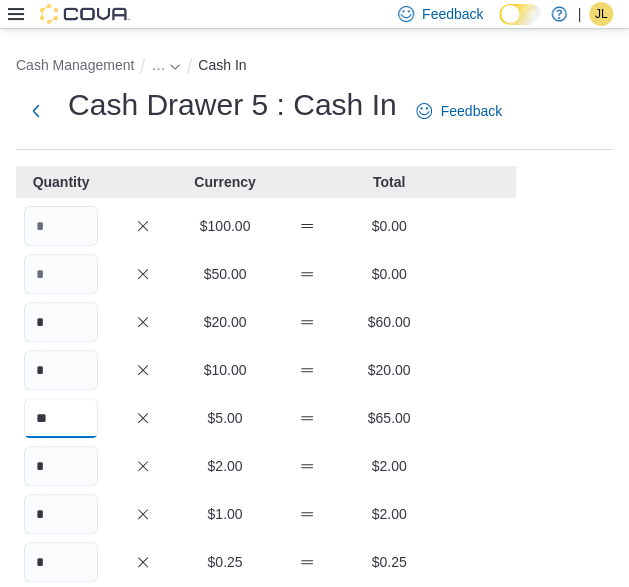 type on "**" 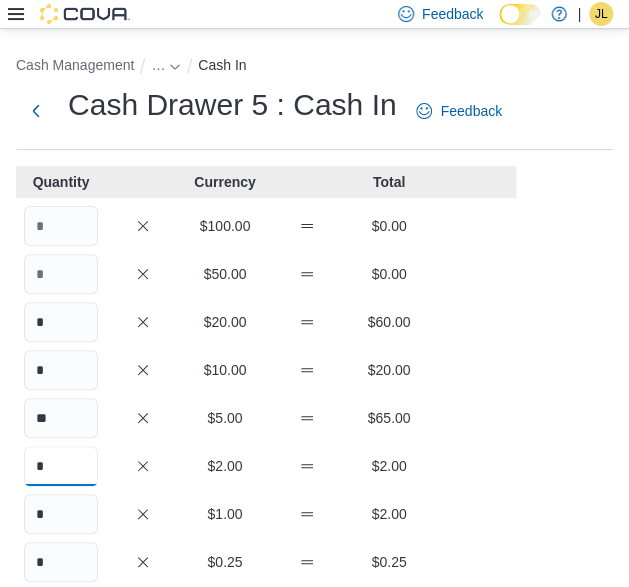 click on "*" at bounding box center [61, 466] 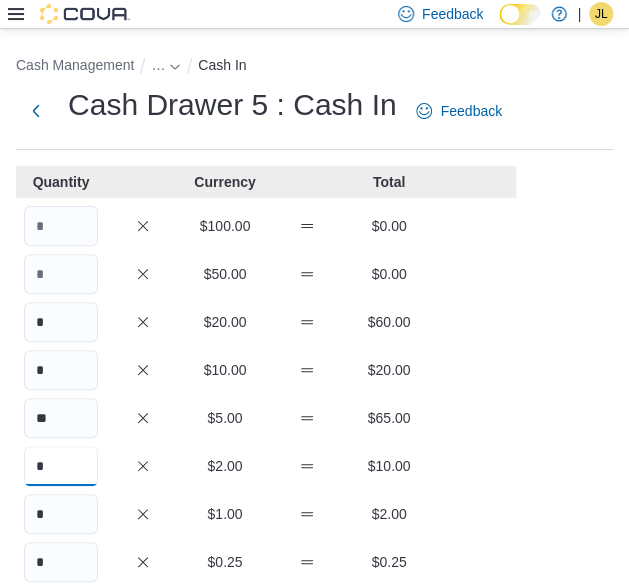 type on "*" 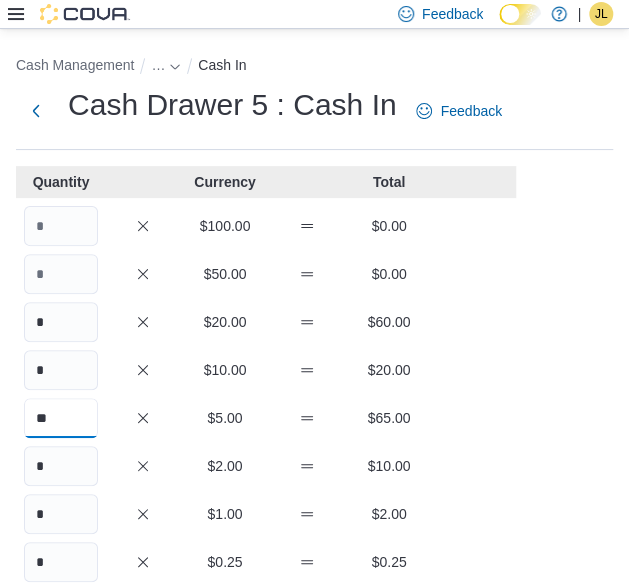 click on "**" at bounding box center (61, 418) 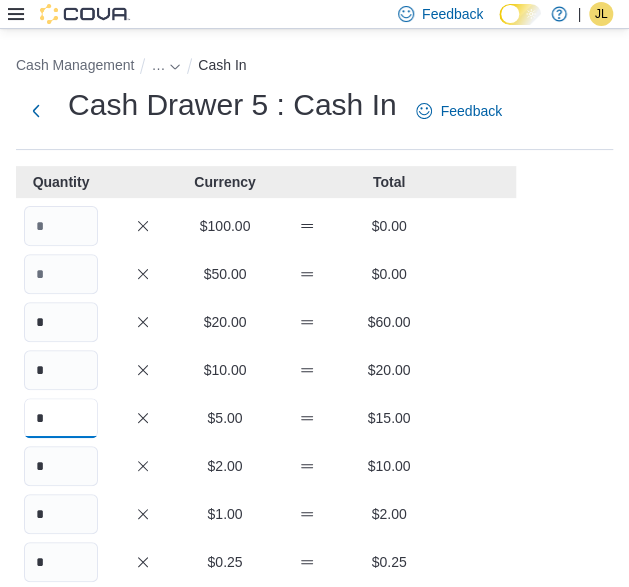 type on "*" 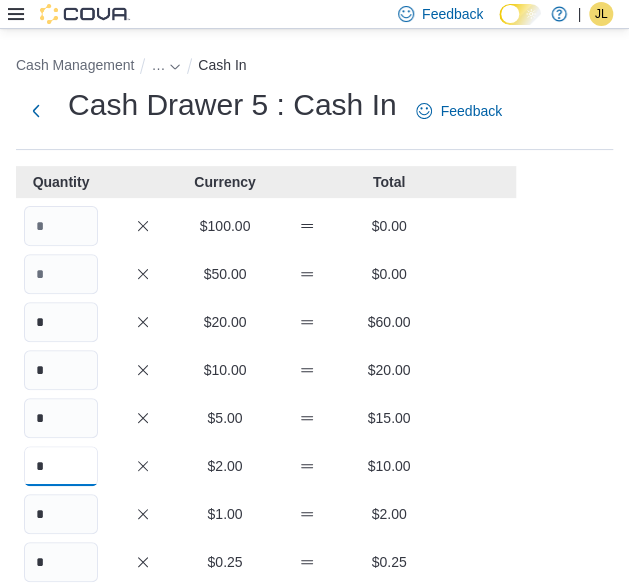 click on "*" at bounding box center [61, 466] 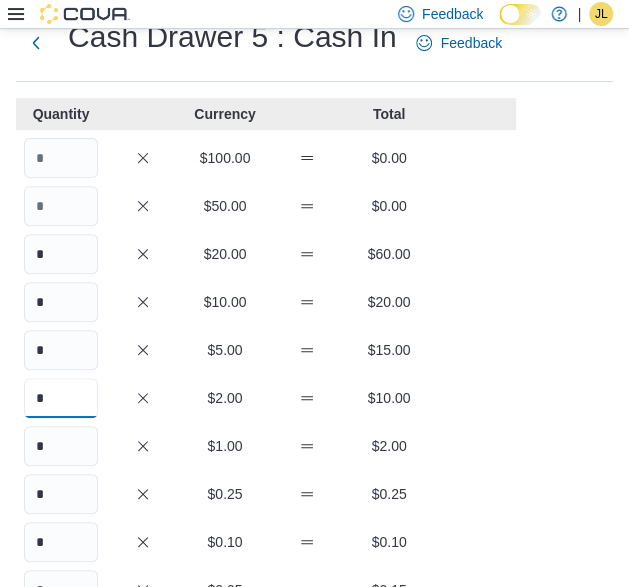 scroll, scrollTop: 100, scrollLeft: 0, axis: vertical 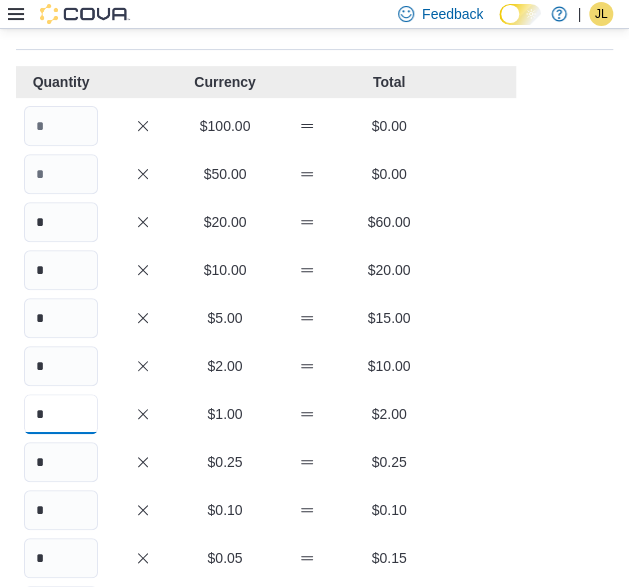 click on "*" at bounding box center [61, 414] 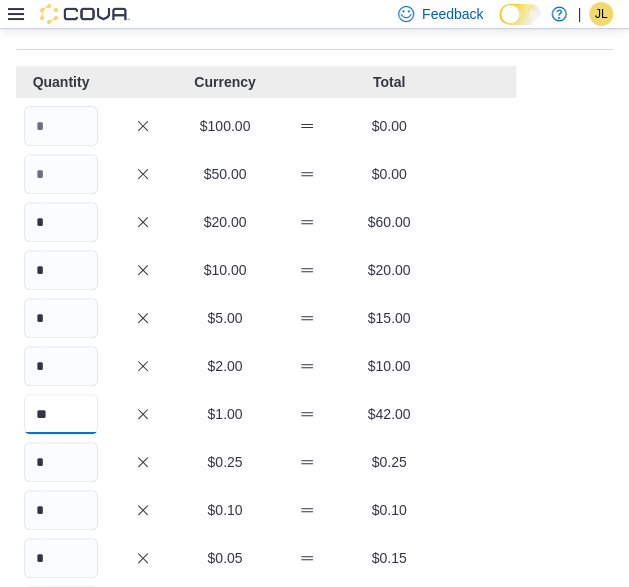 type on "**" 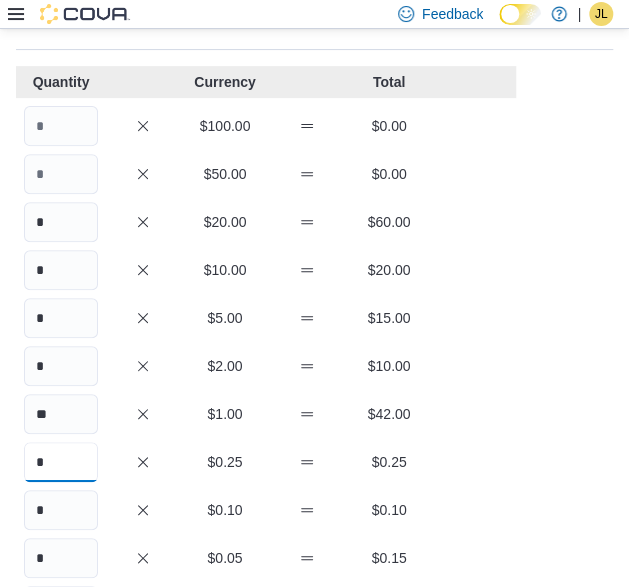 click on "*" at bounding box center [61, 462] 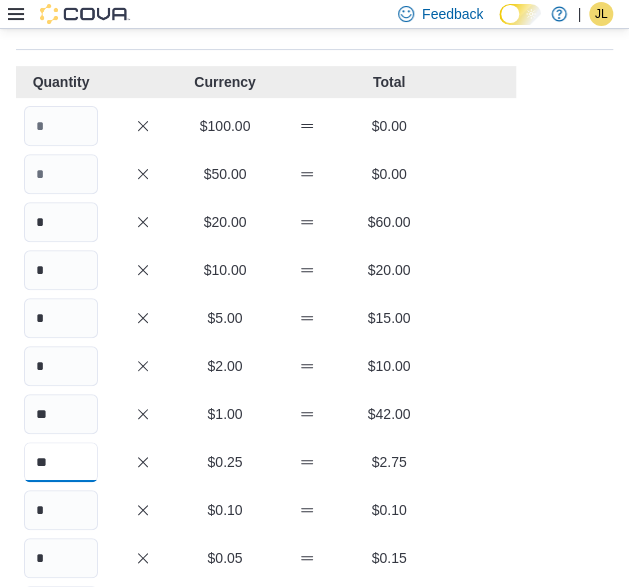 type on "*" 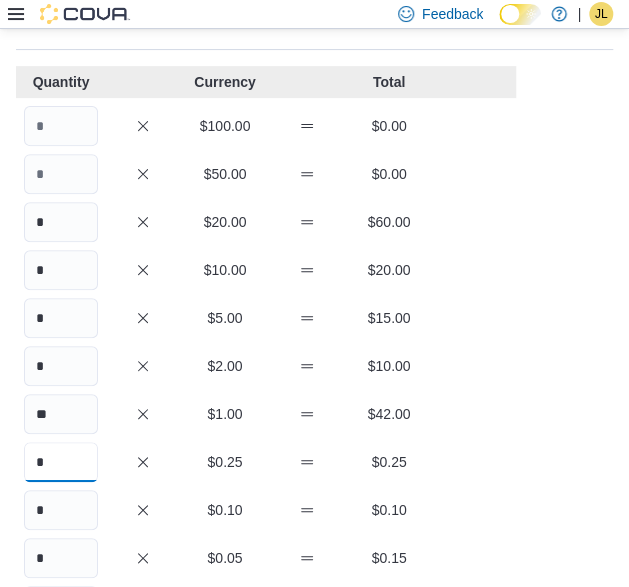 scroll, scrollTop: 200, scrollLeft: 0, axis: vertical 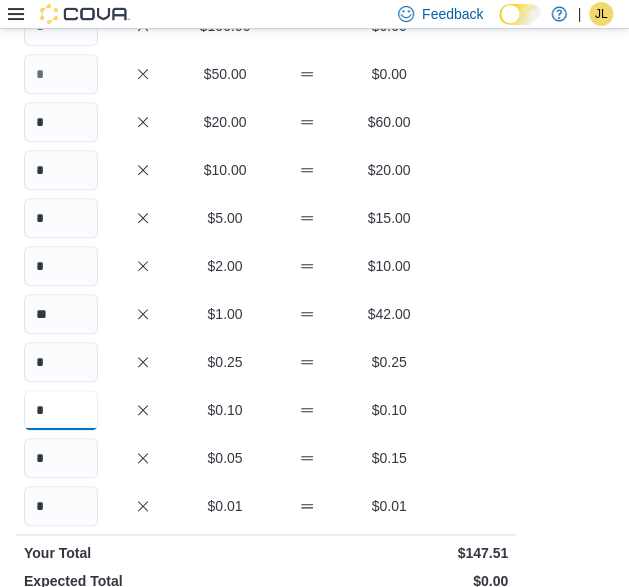 click on "*" at bounding box center (61, 410) 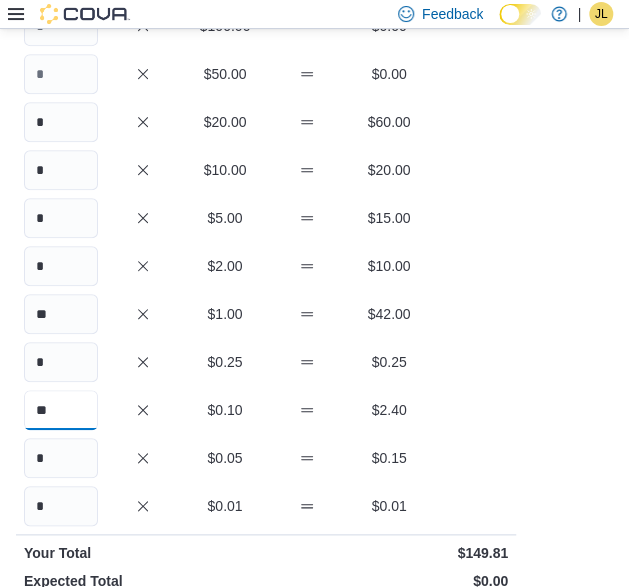 type on "**" 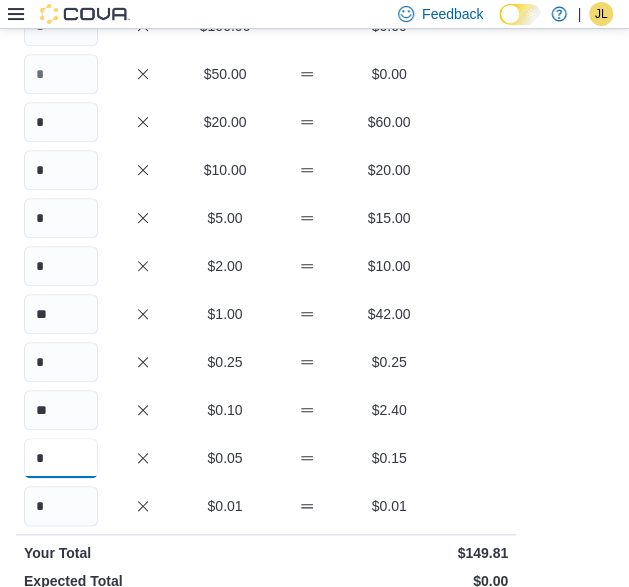 click on "*" at bounding box center [61, 458] 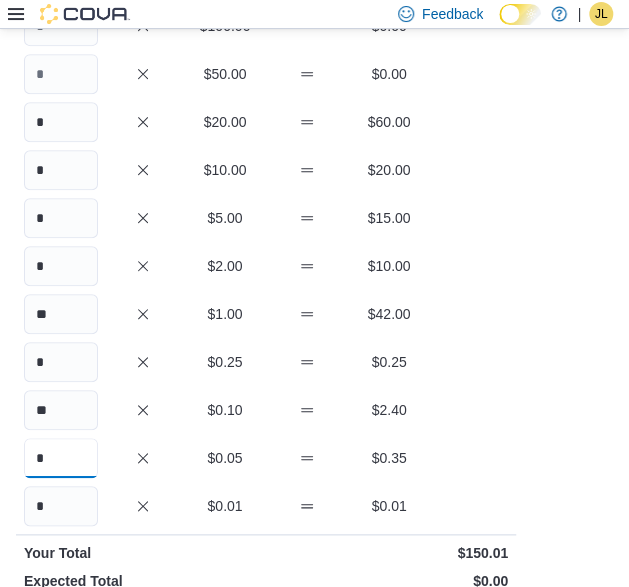 type on "*" 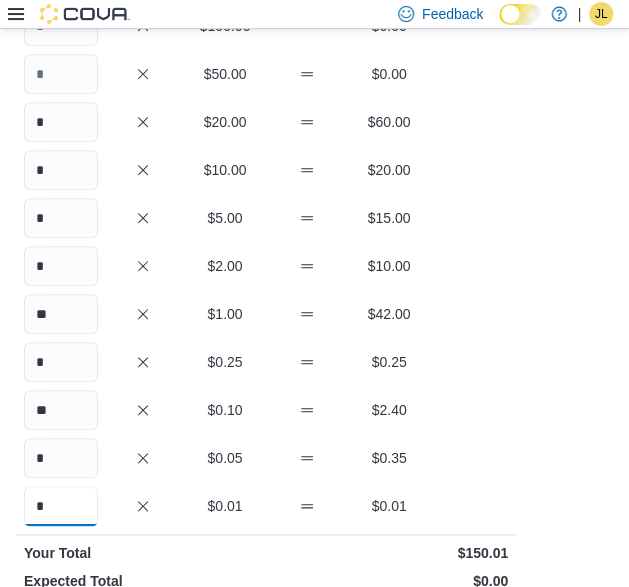click on "*" at bounding box center [61, 506] 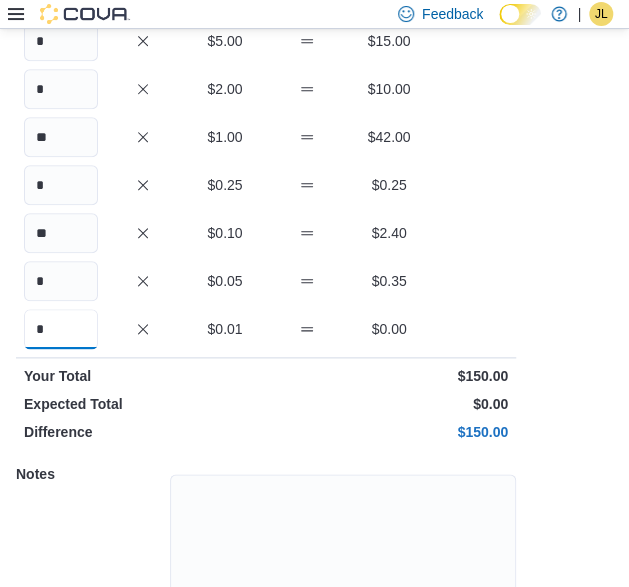 scroll, scrollTop: 489, scrollLeft: 0, axis: vertical 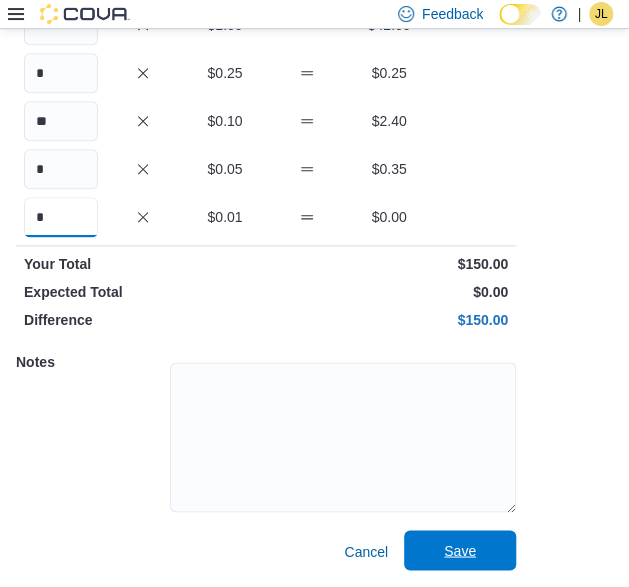 type on "*" 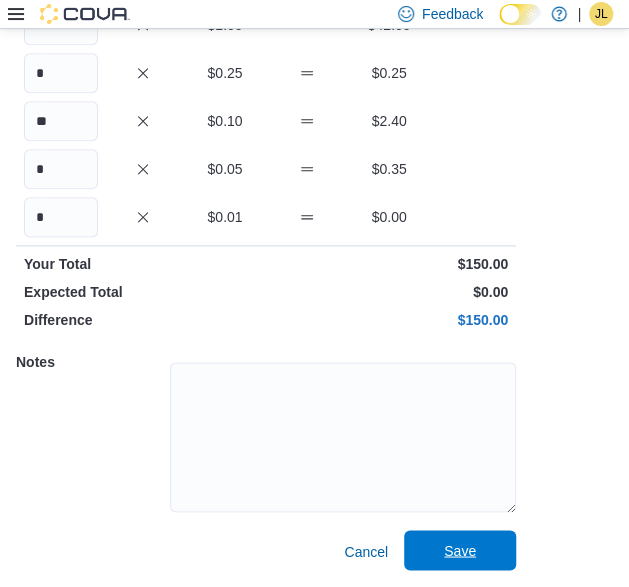 click on "Save" at bounding box center [460, 550] 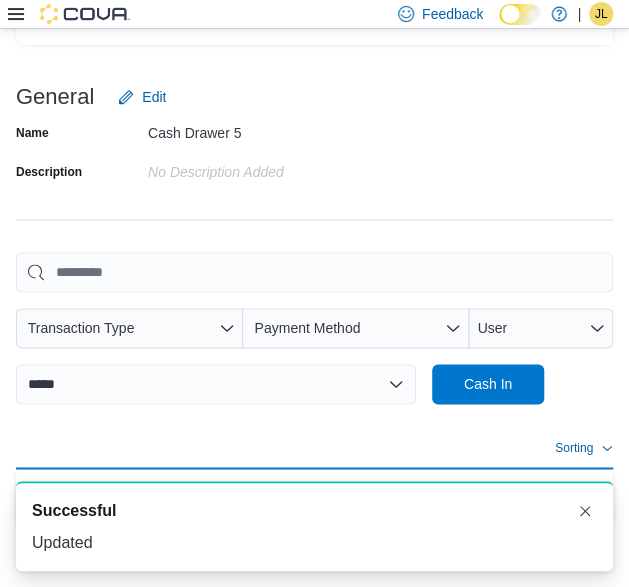 scroll, scrollTop: 536, scrollLeft: 0, axis: vertical 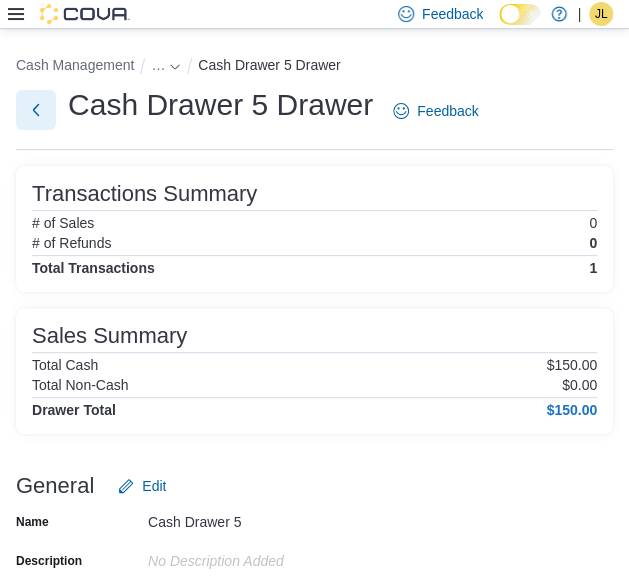 click at bounding box center [36, 110] 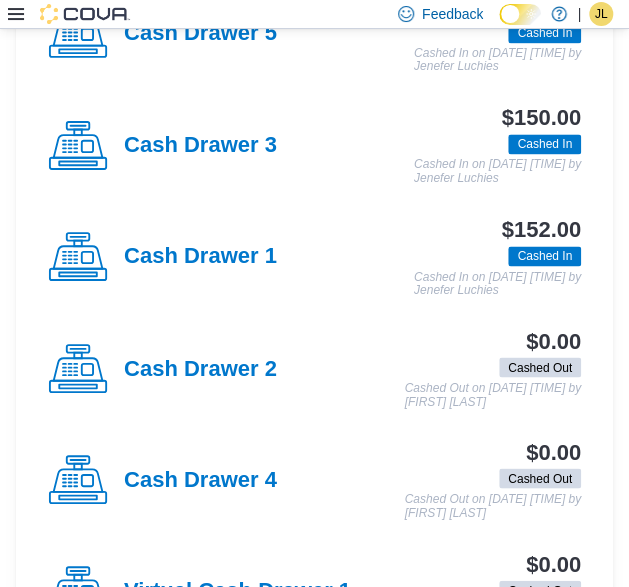 scroll, scrollTop: 766, scrollLeft: 0, axis: vertical 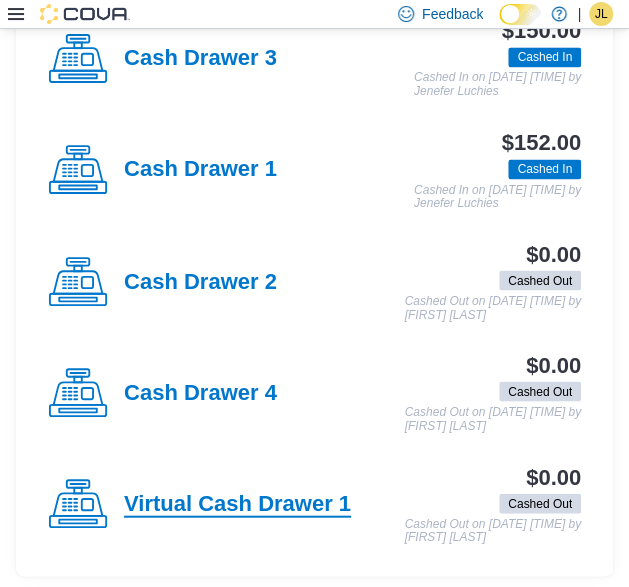 click on "Virtual Cash Drawer 1" at bounding box center [237, 504] 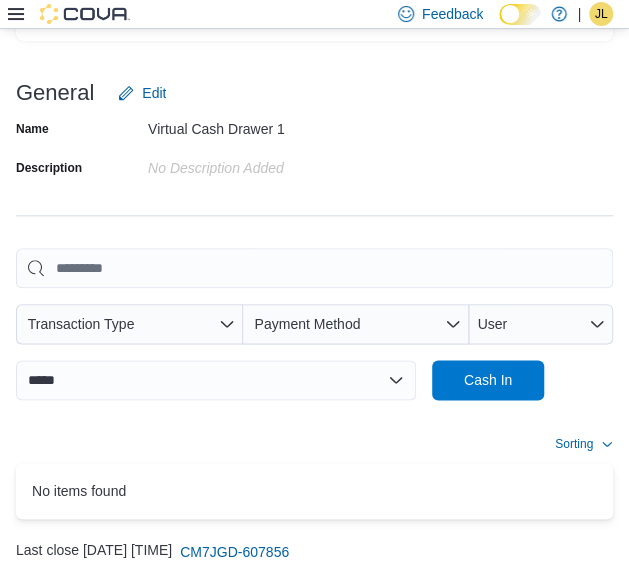 scroll, scrollTop: 437, scrollLeft: 0, axis: vertical 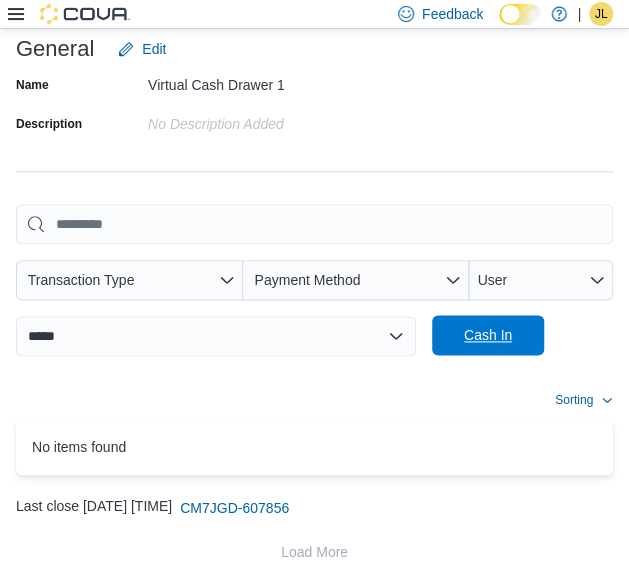click on "Cash In" at bounding box center (488, 335) 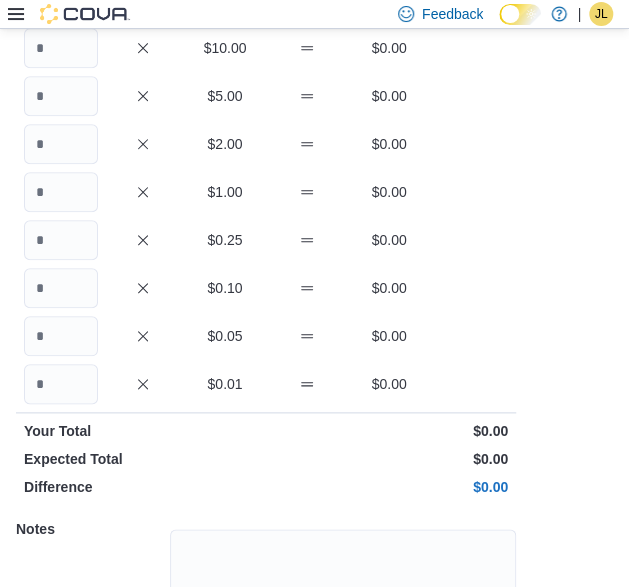 scroll, scrollTop: 489, scrollLeft: 0, axis: vertical 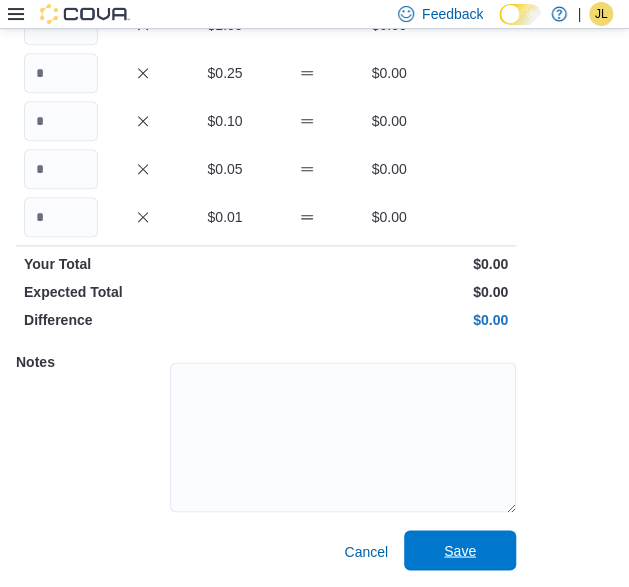 click on "Save" at bounding box center (460, 550) 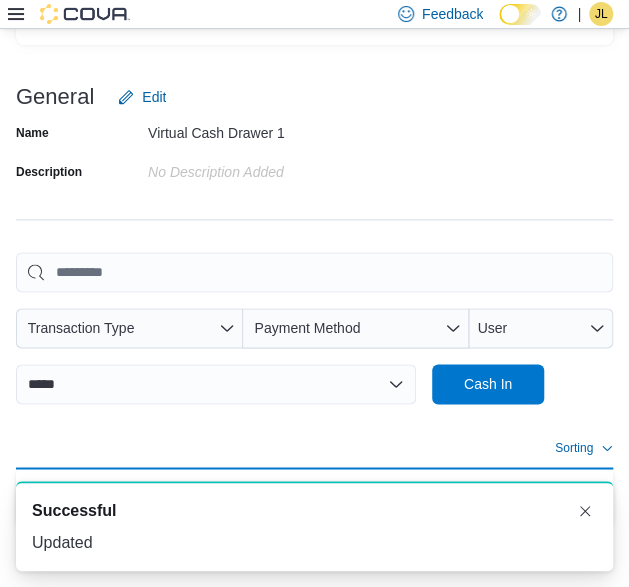 scroll, scrollTop: 536, scrollLeft: 0, axis: vertical 